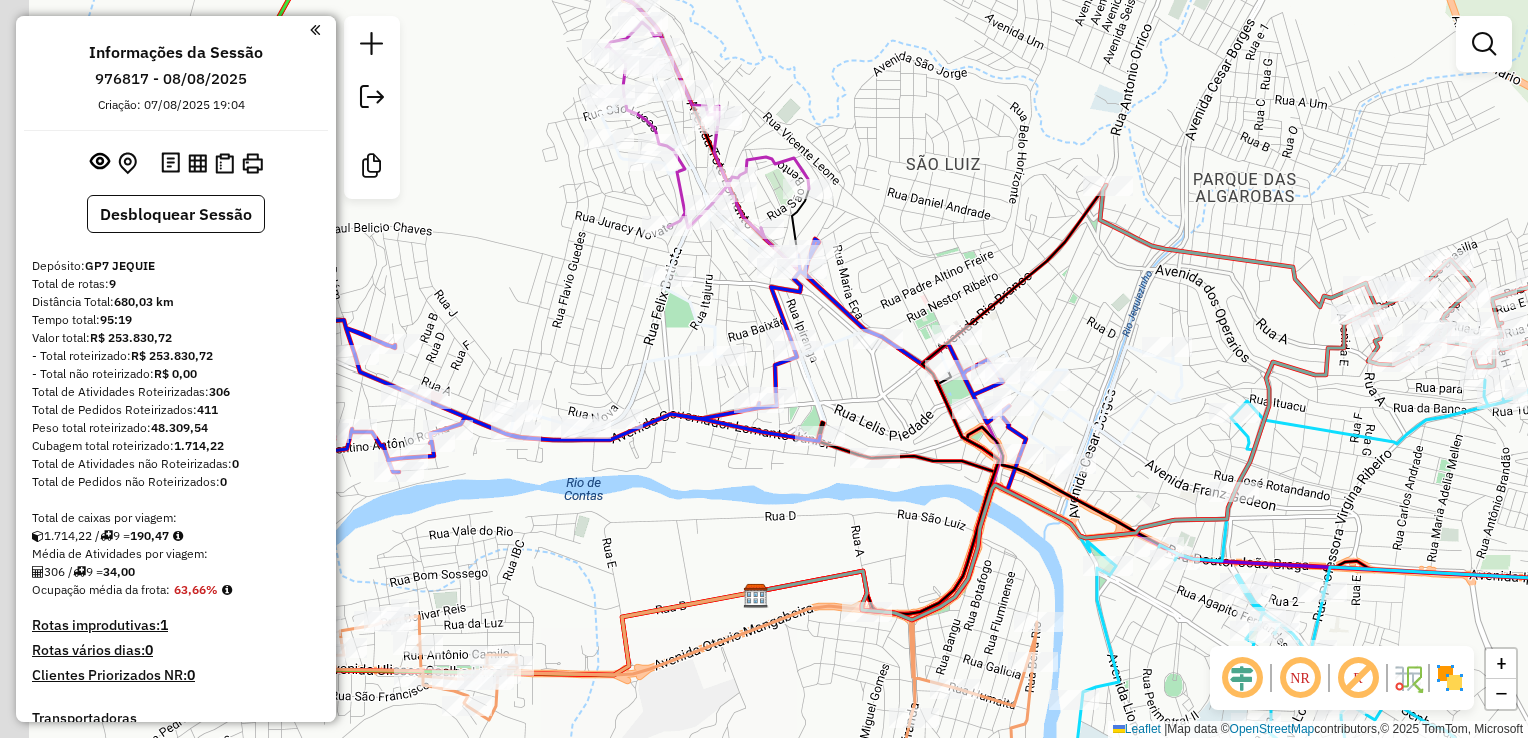 click on "Janela de atendimento Grade de atendimento Capacidade Transportadoras Veículos Cliente Pedidos  Rotas Selecione os dias de semana para filtrar as janelas de atendimento  Seg   Ter   Qua   Qui   Sex   Sáb   Dom  Informe o período da janela de atendimento: De: Até:  Filtrar exatamente a janela do cliente  Considerar janela de atendimento padrão  Selecione os dias de semana para filtrar as grades de atendimento  Seg   Ter   Qua   Qui   Sex   Sáb   Dom   Considerar clientes sem dia de atendimento cadastrado  Clientes fora do dia de atendimento selecionado Filtrar as atividades entre os valores definidos abaixo:  Peso mínimo:   Peso máximo:   Cubagem mínima:   Cubagem máxima:   De:   Até:  Filtrar as atividades entre o tempo de atendimento definido abaixo:  De:   Até:   Considerar capacidade total dos clientes não roteirizados Transportadora: Selecione um ou mais itens Tipo de veículo: Selecione um ou mais itens Veículo: Selecione um ou mais itens Motorista: Selecione um ou mais itens Nome: Rótulo:" 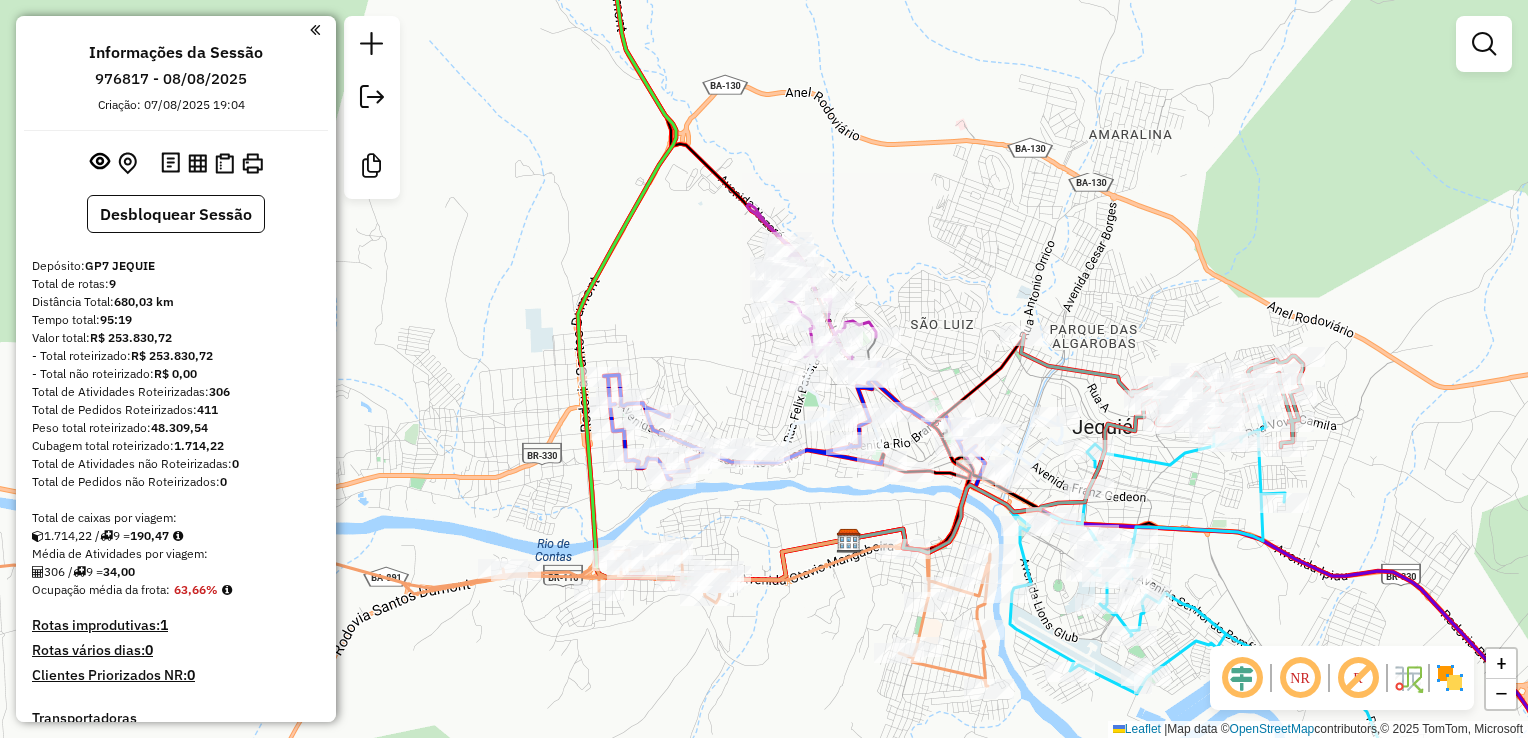 drag, startPoint x: 933, startPoint y: 494, endPoint x: 858, endPoint y: 475, distance: 77.36925 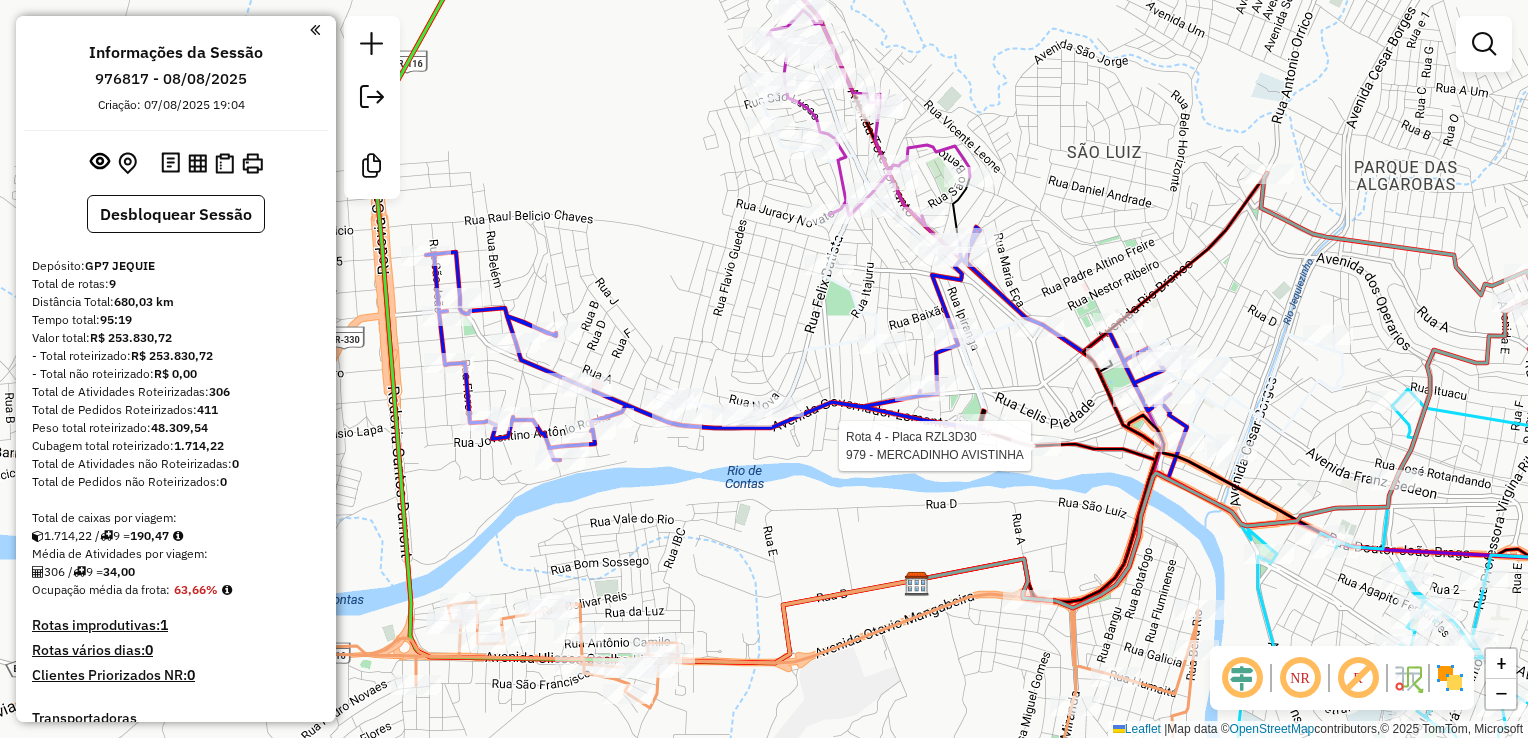 drag, startPoint x: 856, startPoint y: 486, endPoint x: 1080, endPoint y: 519, distance: 226.41776 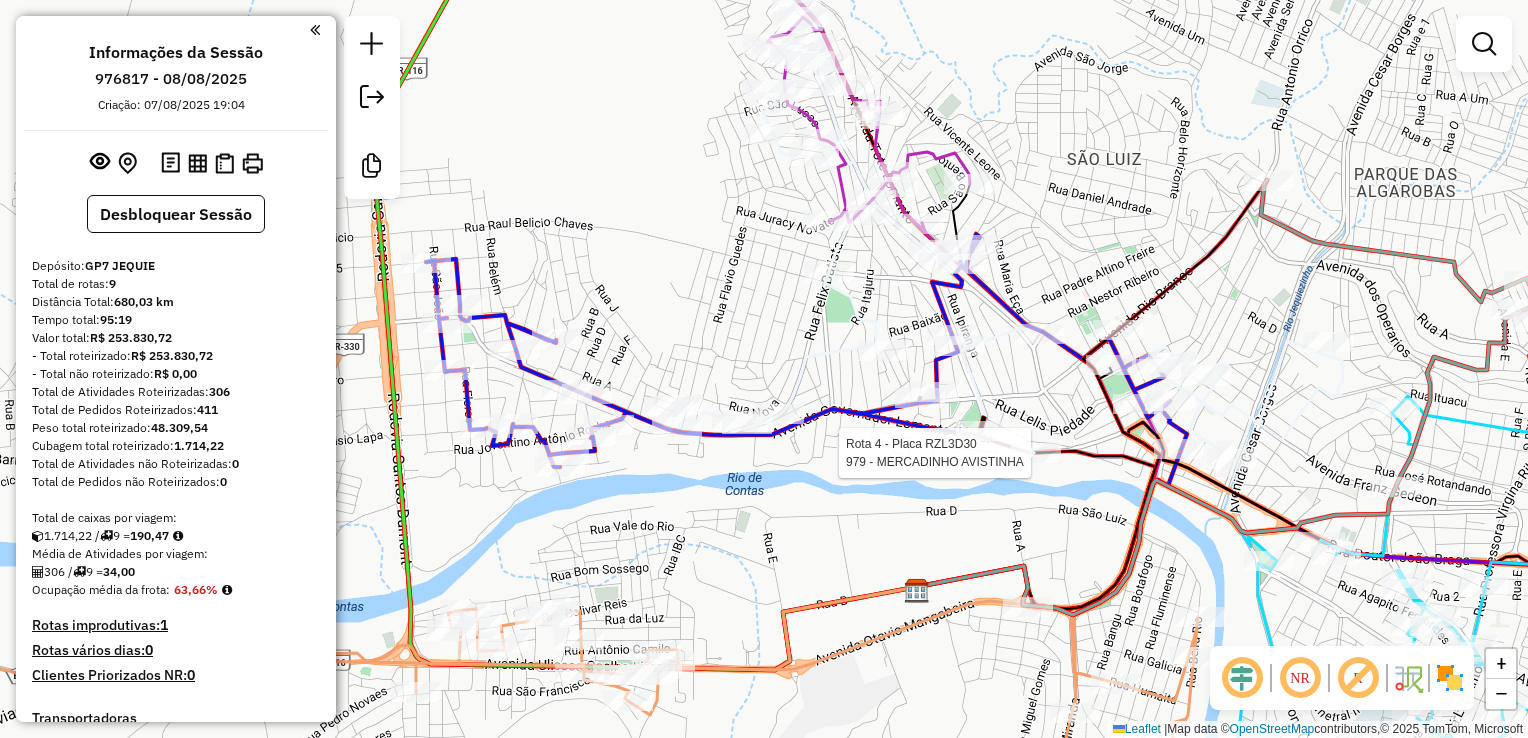 click on "Rota 4 - Placa RZL3D30  979 - MERCADINHO AVISTINHA Janela de atendimento Grade de atendimento Capacidade Transportadoras Veículos Cliente Pedidos  Rotas Selecione os dias de semana para filtrar as janelas de atendimento  Seg   Ter   Qua   Qui   Sex   Sáb   Dom  Informe o período da janela de atendimento: De: Até:  Filtrar exatamente a janela do cliente  Considerar janela de atendimento padrão  Selecione os dias de semana para filtrar as grades de atendimento  Seg   Ter   Qua   Qui   Sex   Sáb   Dom   Considerar clientes sem dia de atendimento cadastrado  Clientes fora do dia de atendimento selecionado Filtrar as atividades entre os valores definidos abaixo:  Peso mínimo:   Peso máximo:   Cubagem mínima:   Cubagem máxima:   De:   Até:  Filtrar as atividades entre o tempo de atendimento definido abaixo:  De:   Até:   Considerar capacidade total dos clientes não roteirizados Transportadora: Selecione um ou mais itens Tipo de veículo: Selecione um ou mais itens Veículo: Selecione um ou mais itens +" 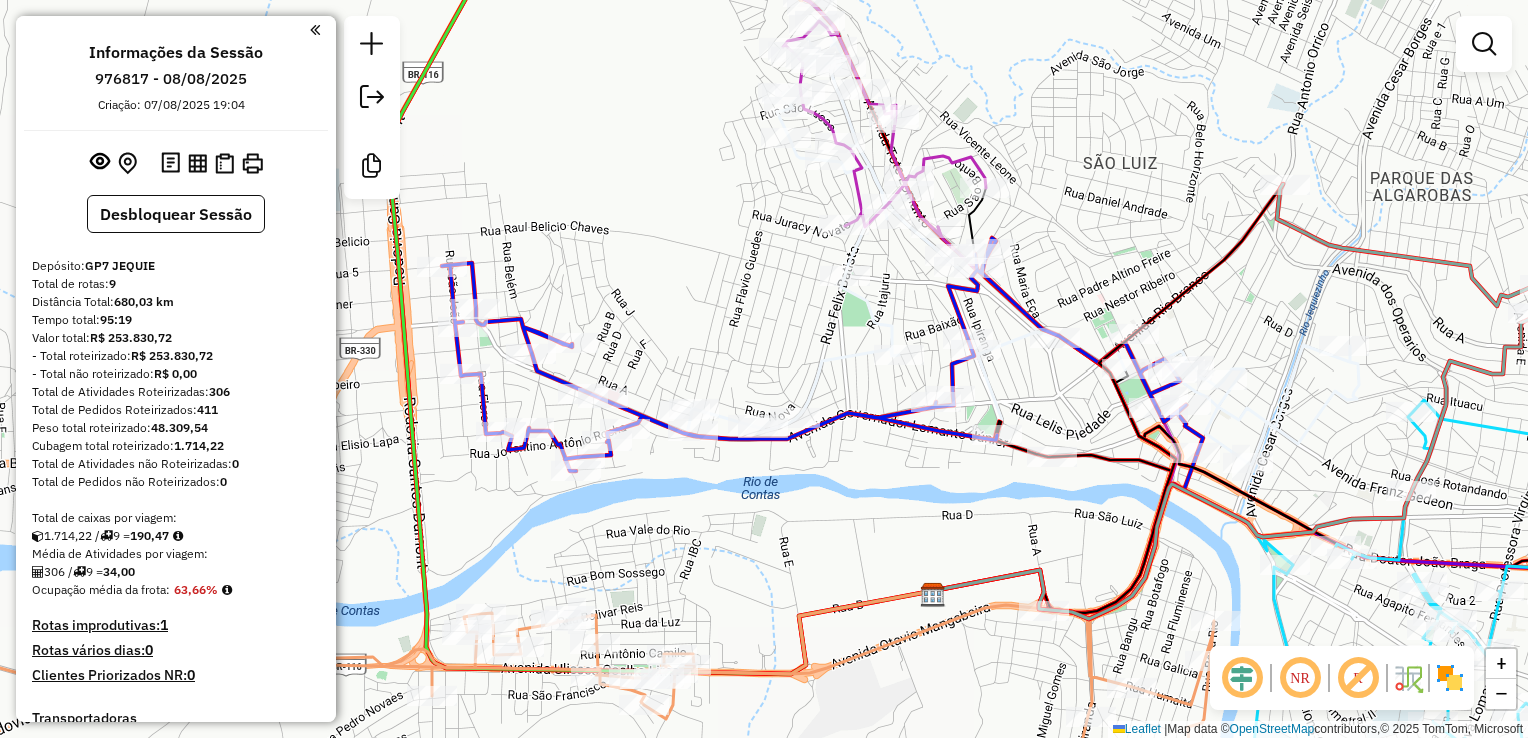 drag, startPoint x: 1056, startPoint y: 514, endPoint x: 1072, endPoint y: 518, distance: 16.492422 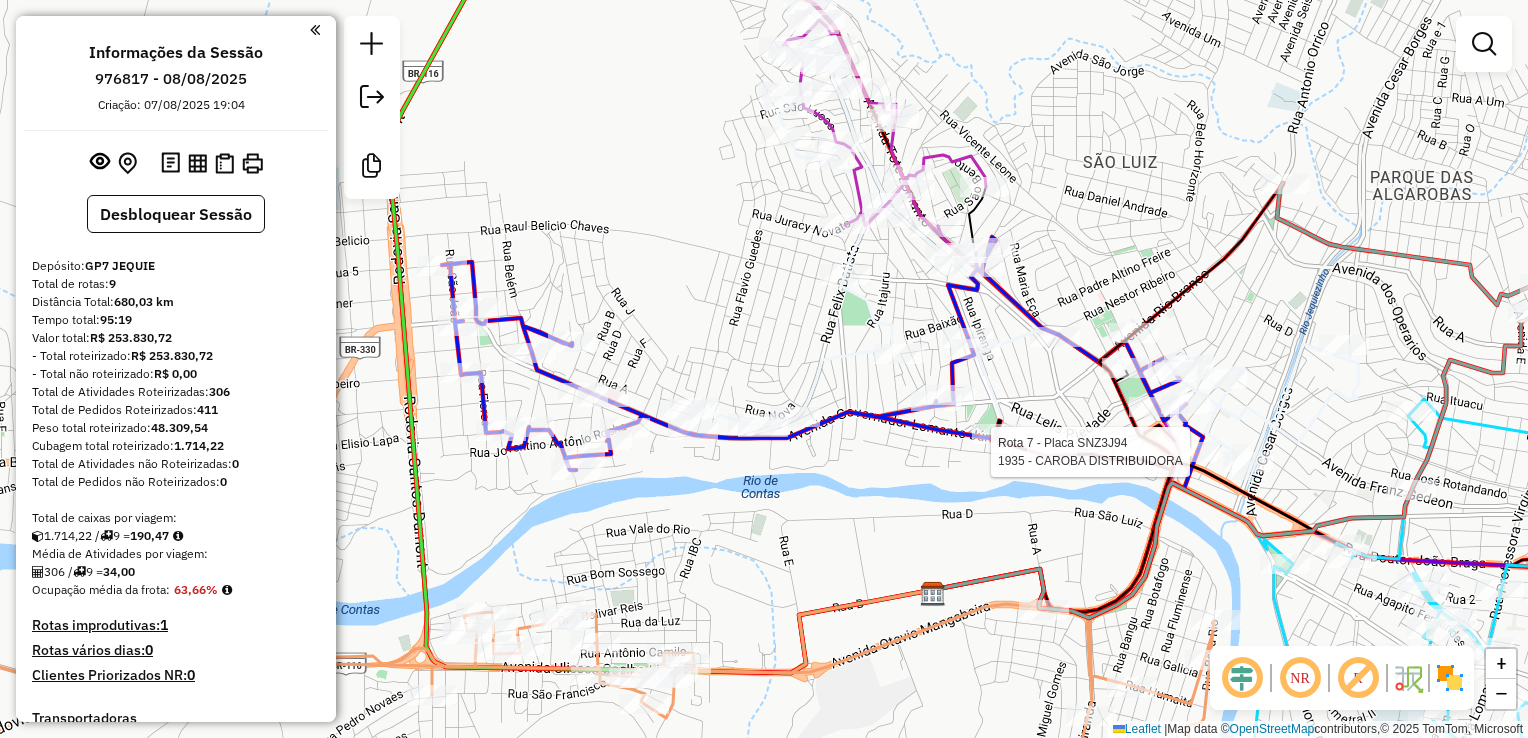 select on "**********" 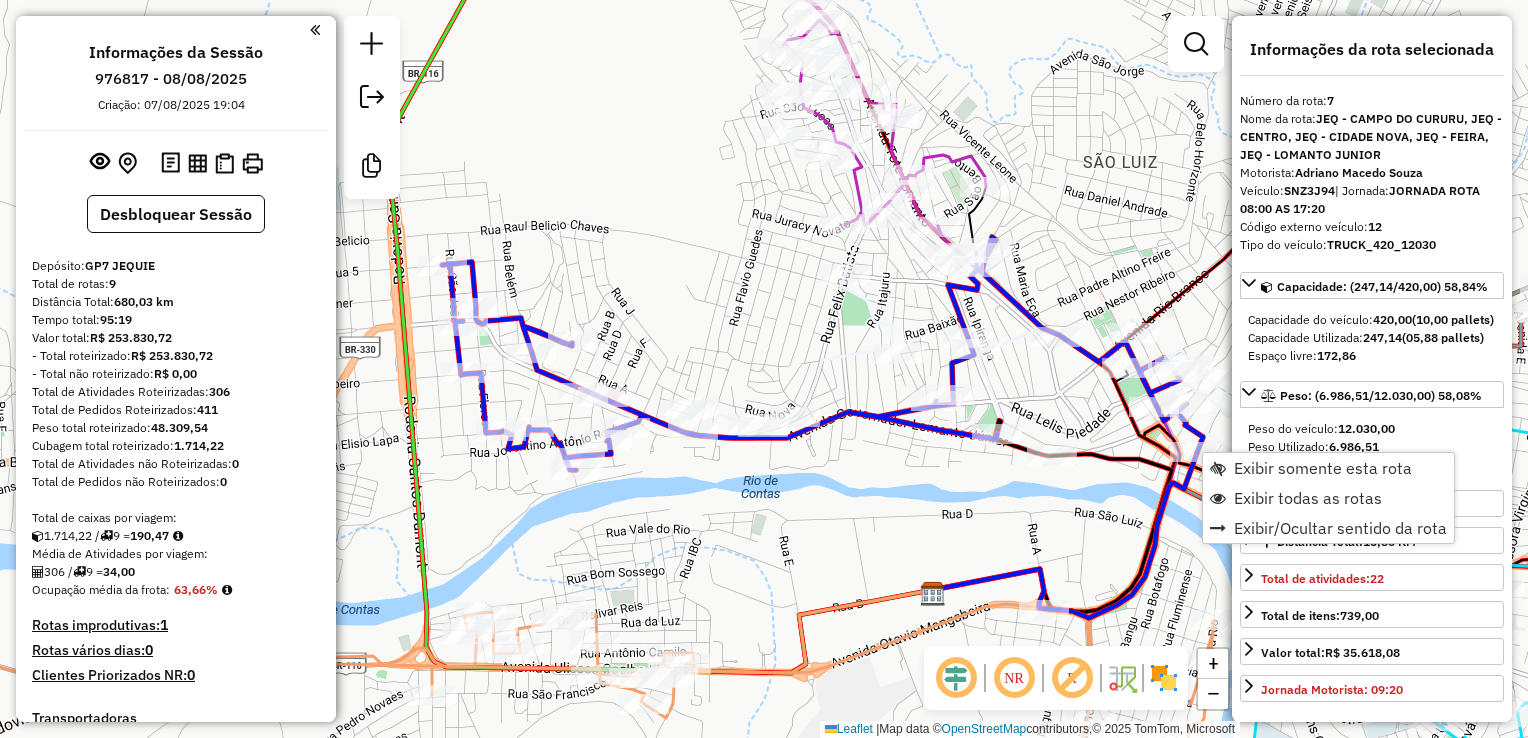 scroll, scrollTop: 1362, scrollLeft: 0, axis: vertical 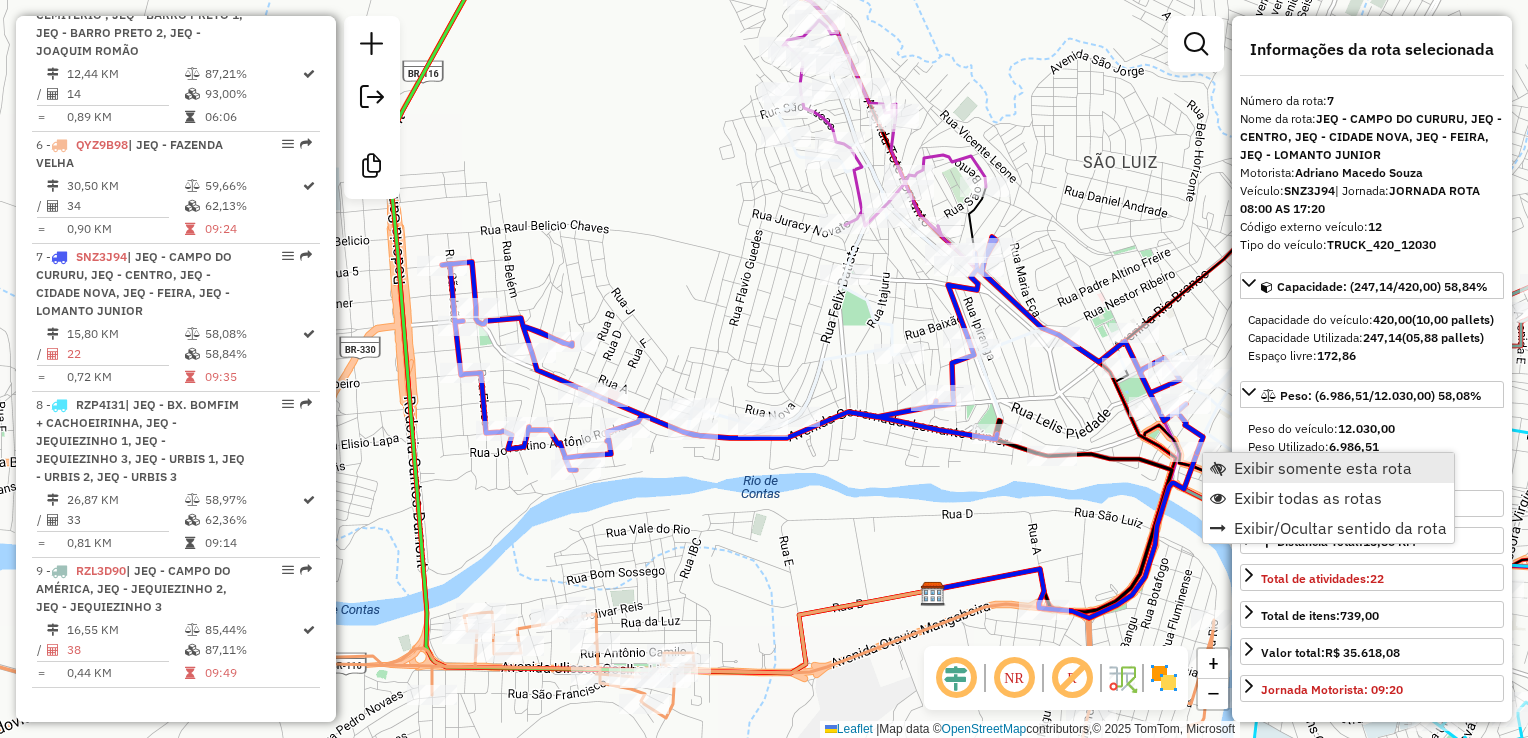 click on "Exibir somente esta rota" at bounding box center (1323, 468) 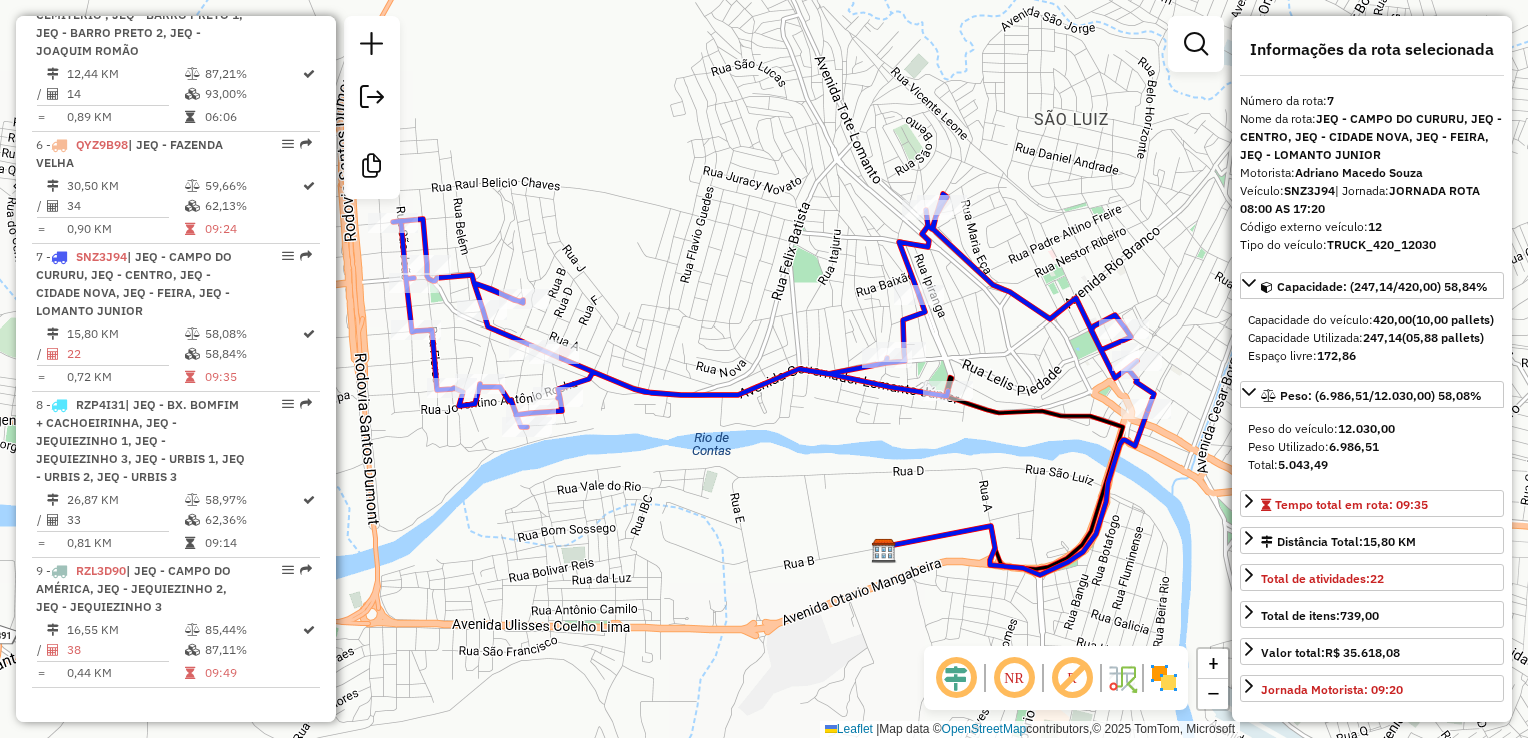 drag, startPoint x: 934, startPoint y: 498, endPoint x: 941, endPoint y: 506, distance: 10.630146 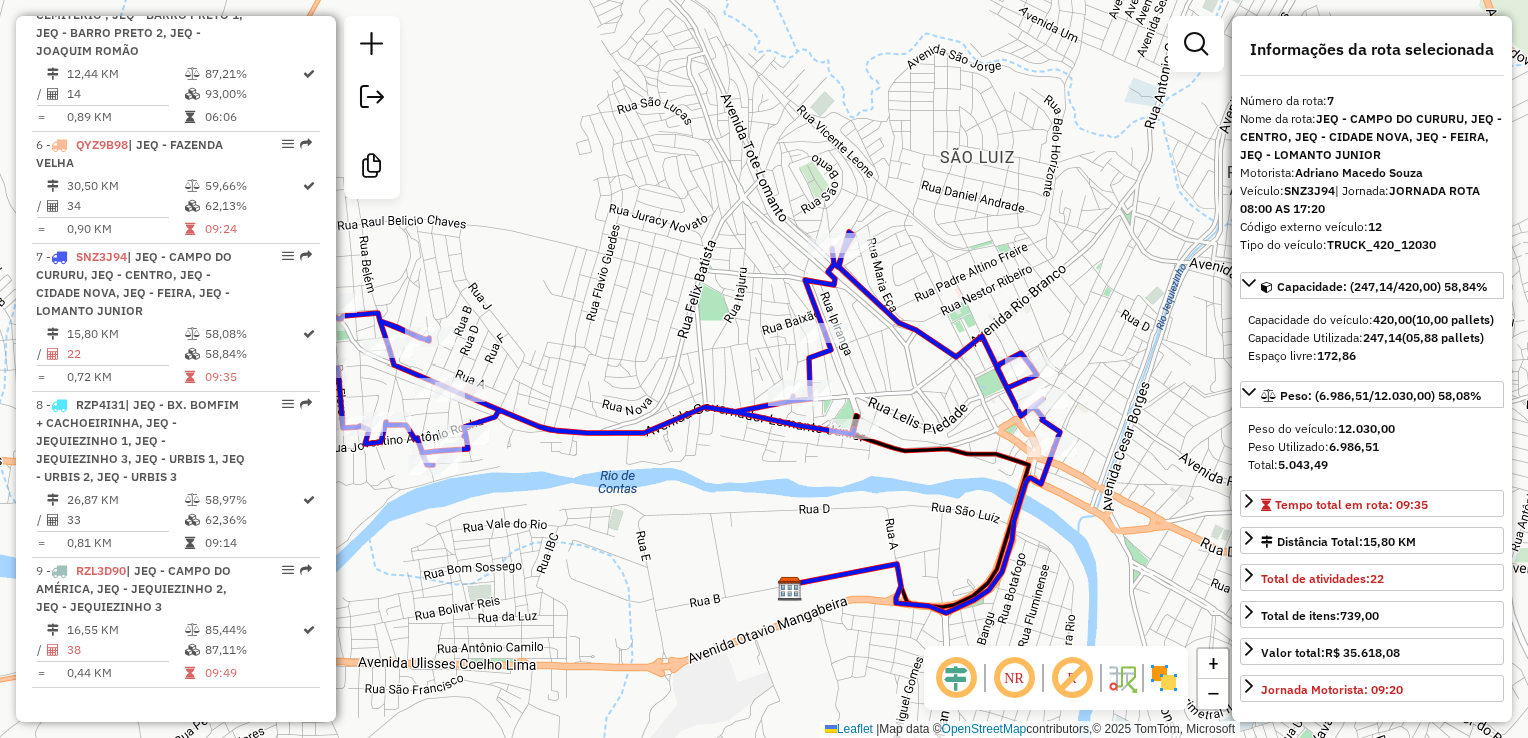 drag, startPoint x: 1008, startPoint y: 501, endPoint x: 924, endPoint y: 526, distance: 87.64131 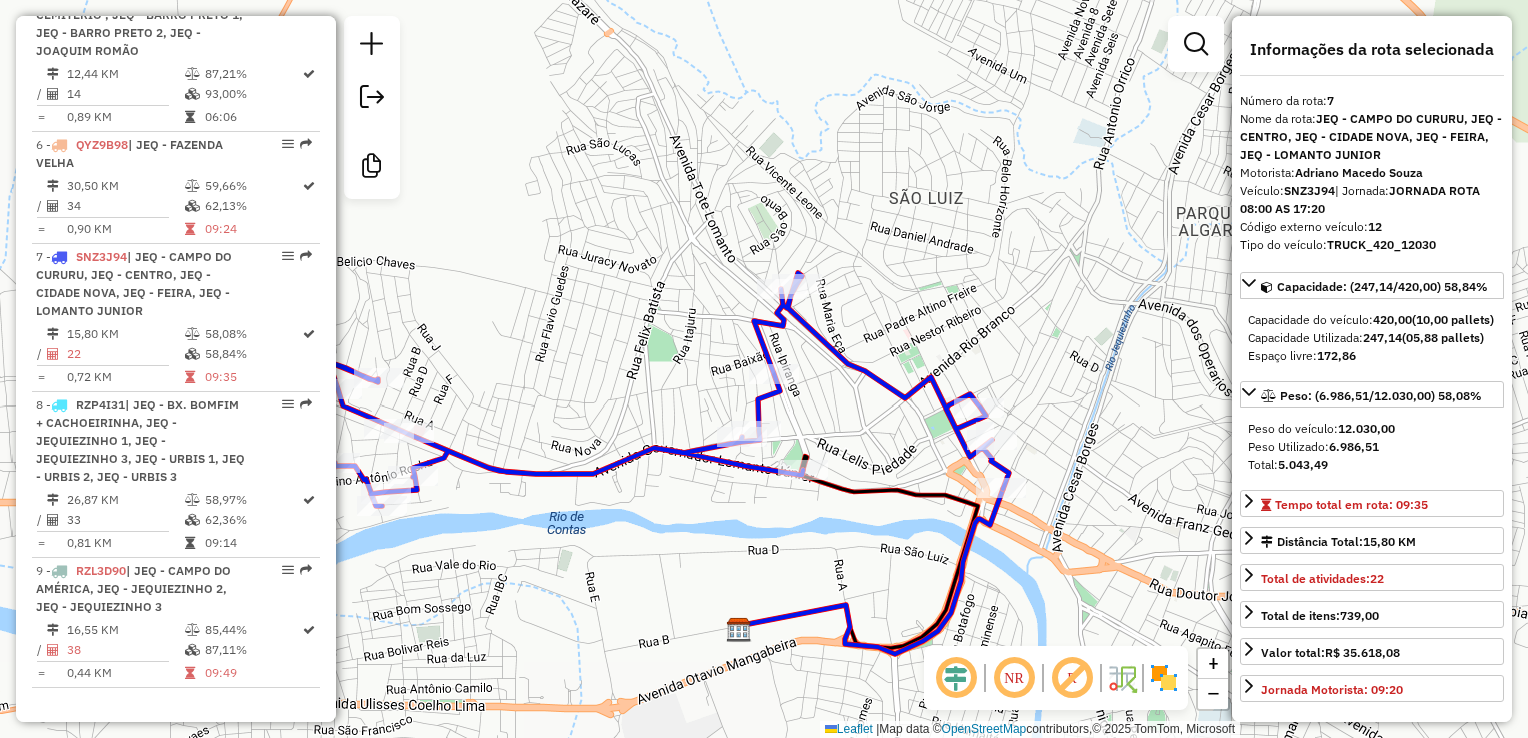 drag, startPoint x: 1156, startPoint y: 490, endPoint x: 1088, endPoint y: 549, distance: 90.02777 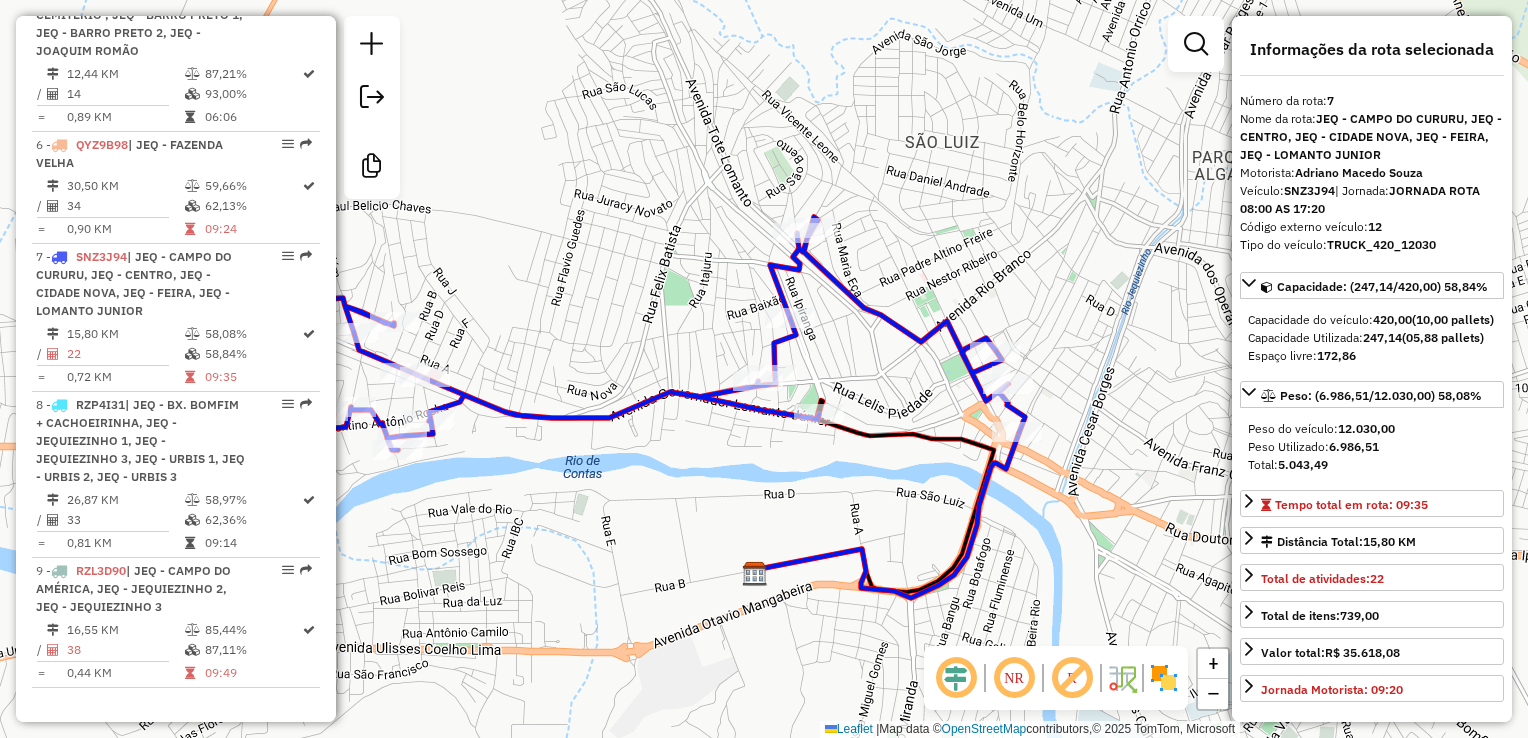drag, startPoint x: 1148, startPoint y: 480, endPoint x: 1182, endPoint y: 406, distance: 81.437096 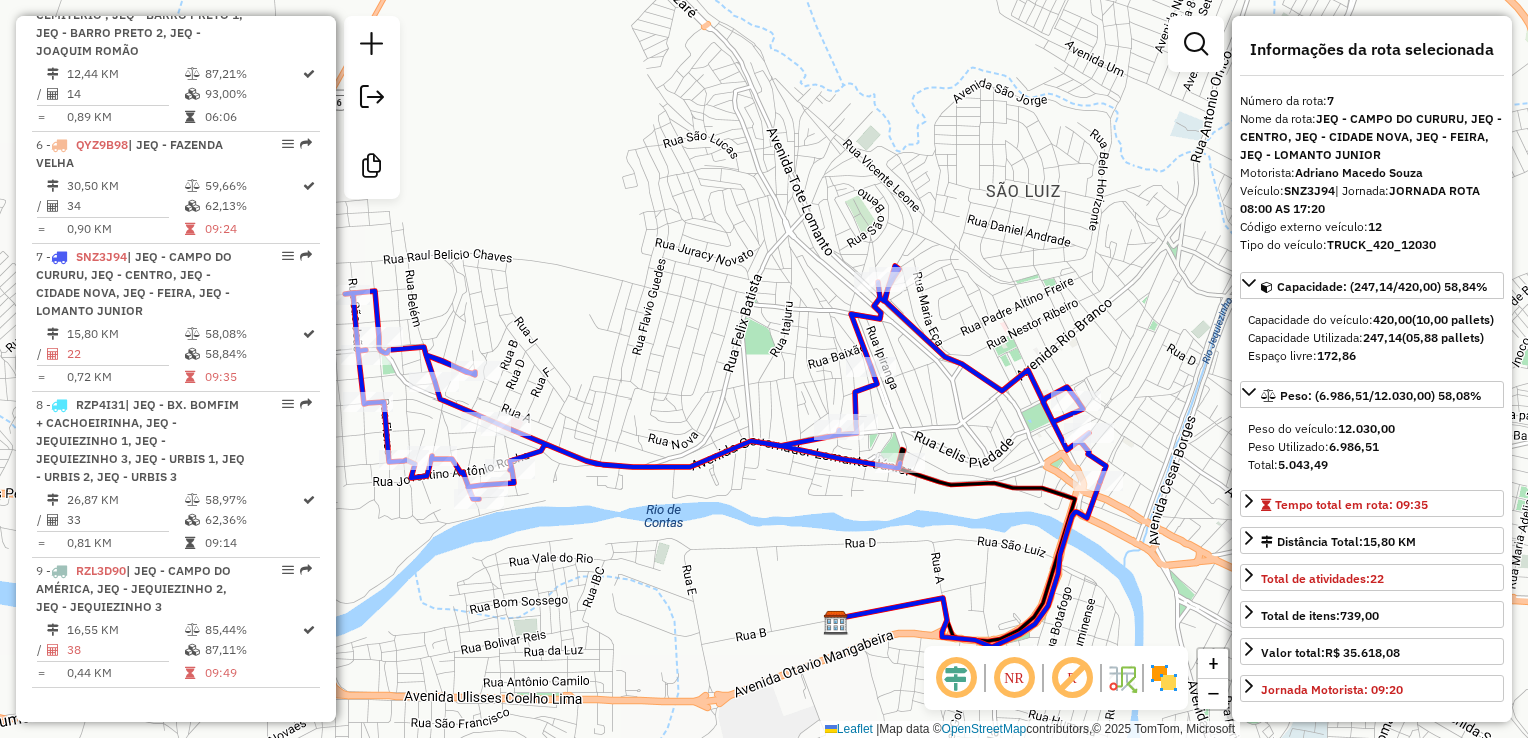 drag, startPoint x: 1132, startPoint y: 500, endPoint x: 1186, endPoint y: 528, distance: 60.827625 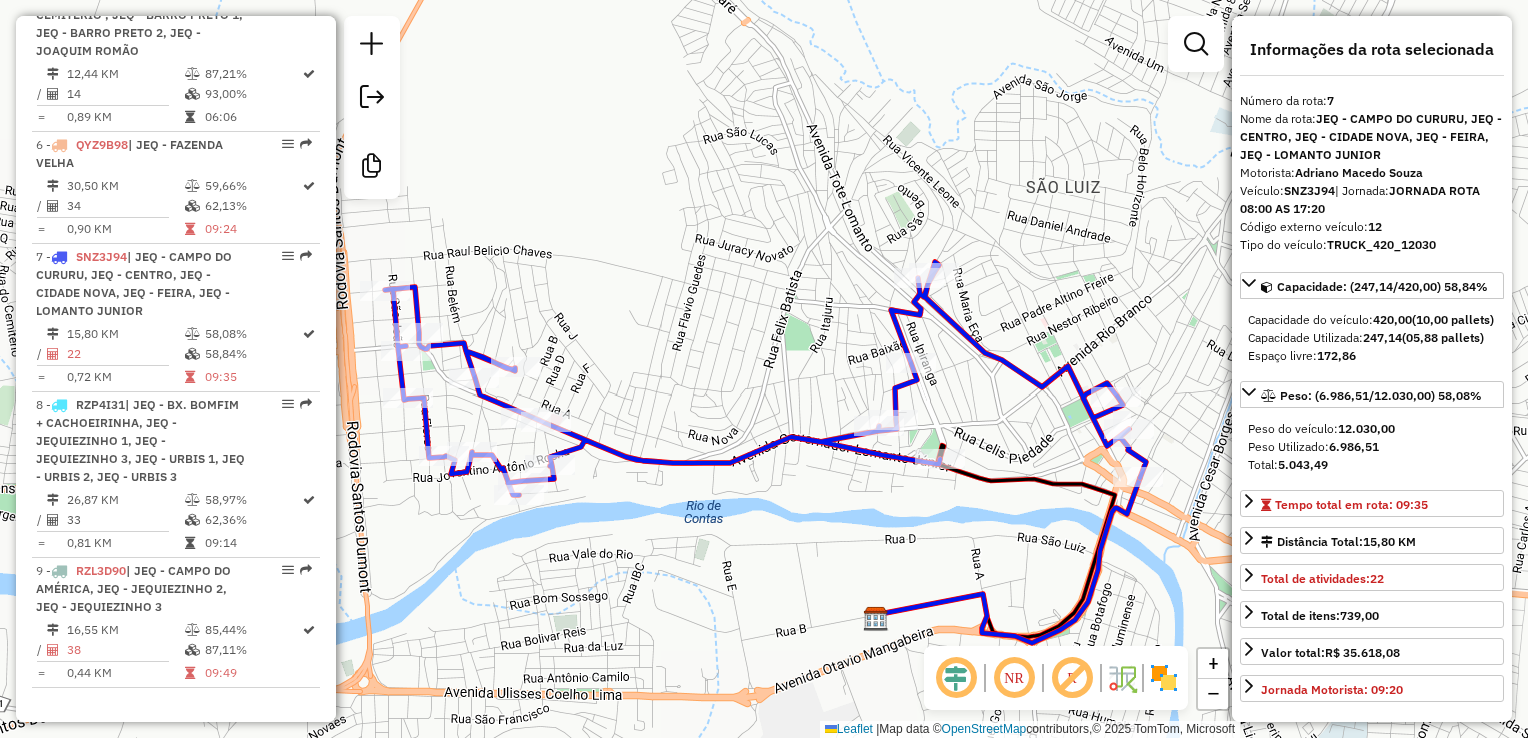 drag, startPoint x: 1131, startPoint y: 573, endPoint x: 1171, endPoint y: 569, distance: 40.1995 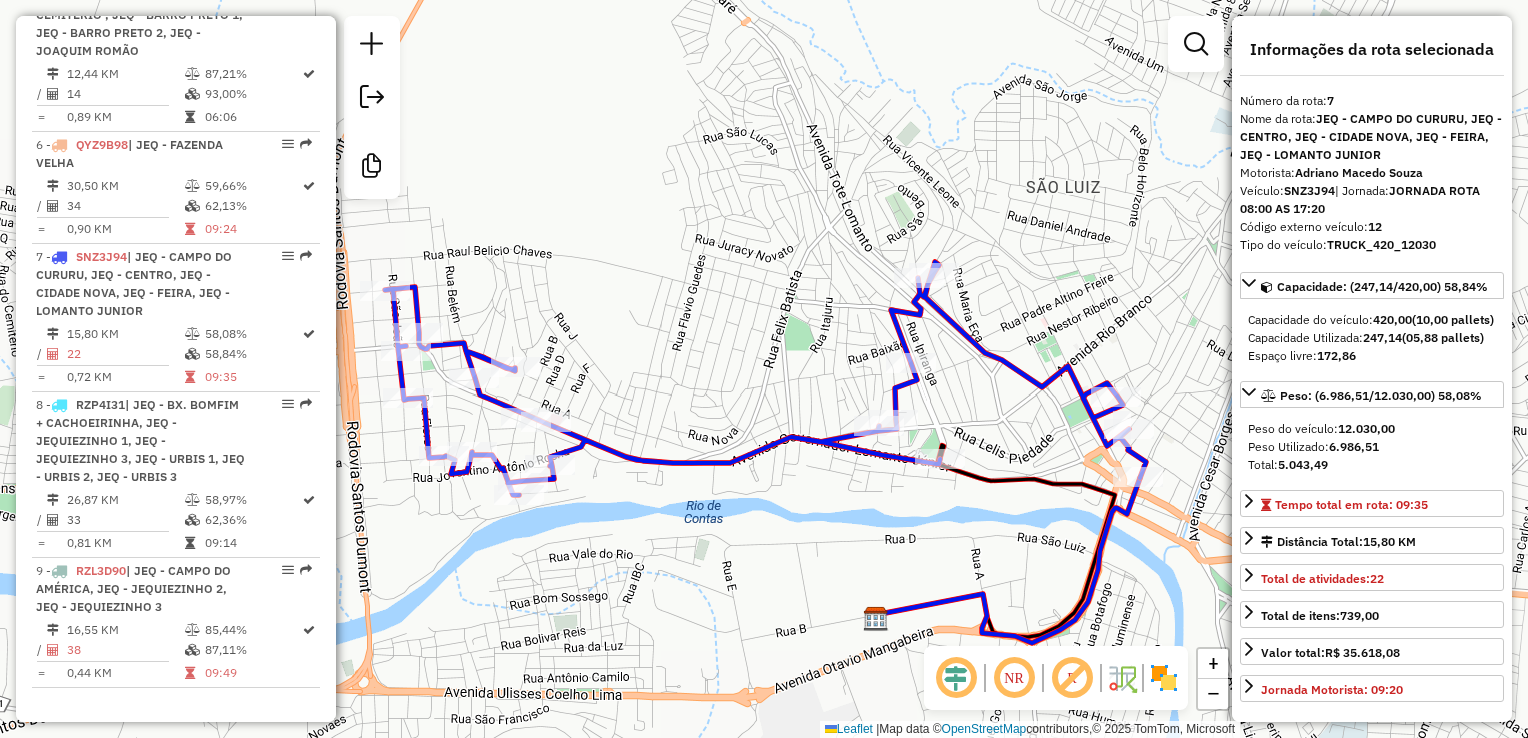 click on "Janela de atendimento Grade de atendimento Capacidade Transportadoras Veículos Cliente Pedidos  Rotas Selecione os dias de semana para filtrar as janelas de atendimento  Seg   Ter   Qua   Qui   Sex   Sáb   Dom  Informe o período da janela de atendimento: De: Até:  Filtrar exatamente a janela do cliente  Considerar janela de atendimento padrão  Selecione os dias de semana para filtrar as grades de atendimento  Seg   Ter   Qua   Qui   Sex   Sáb   Dom   Considerar clientes sem dia de atendimento cadastrado  Clientes fora do dia de atendimento selecionado Filtrar as atividades entre os valores definidos abaixo:  Peso mínimo:   Peso máximo:   Cubagem mínima:   Cubagem máxima:   De:   Até:  Filtrar as atividades entre o tempo de atendimento definido abaixo:  De:   Até:   Considerar capacidade total dos clientes não roteirizados Transportadora: Selecione um ou mais itens Tipo de veículo: Selecione um ou mais itens Veículo: Selecione um ou mais itens Motorista: Selecione um ou mais itens Nome: Rótulo:" 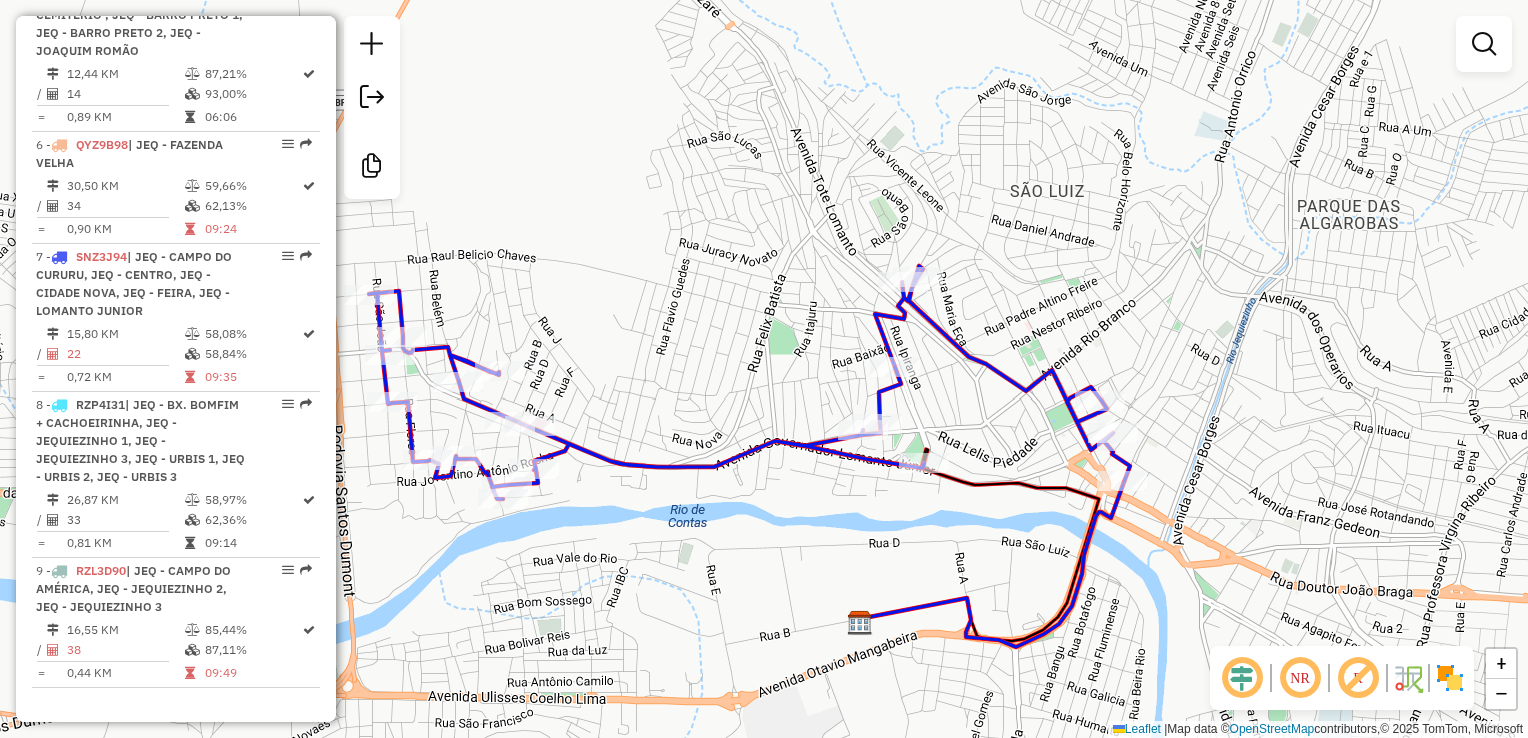 drag, startPoint x: 1200, startPoint y: 474, endPoint x: 1184, endPoint y: 478, distance: 16.492422 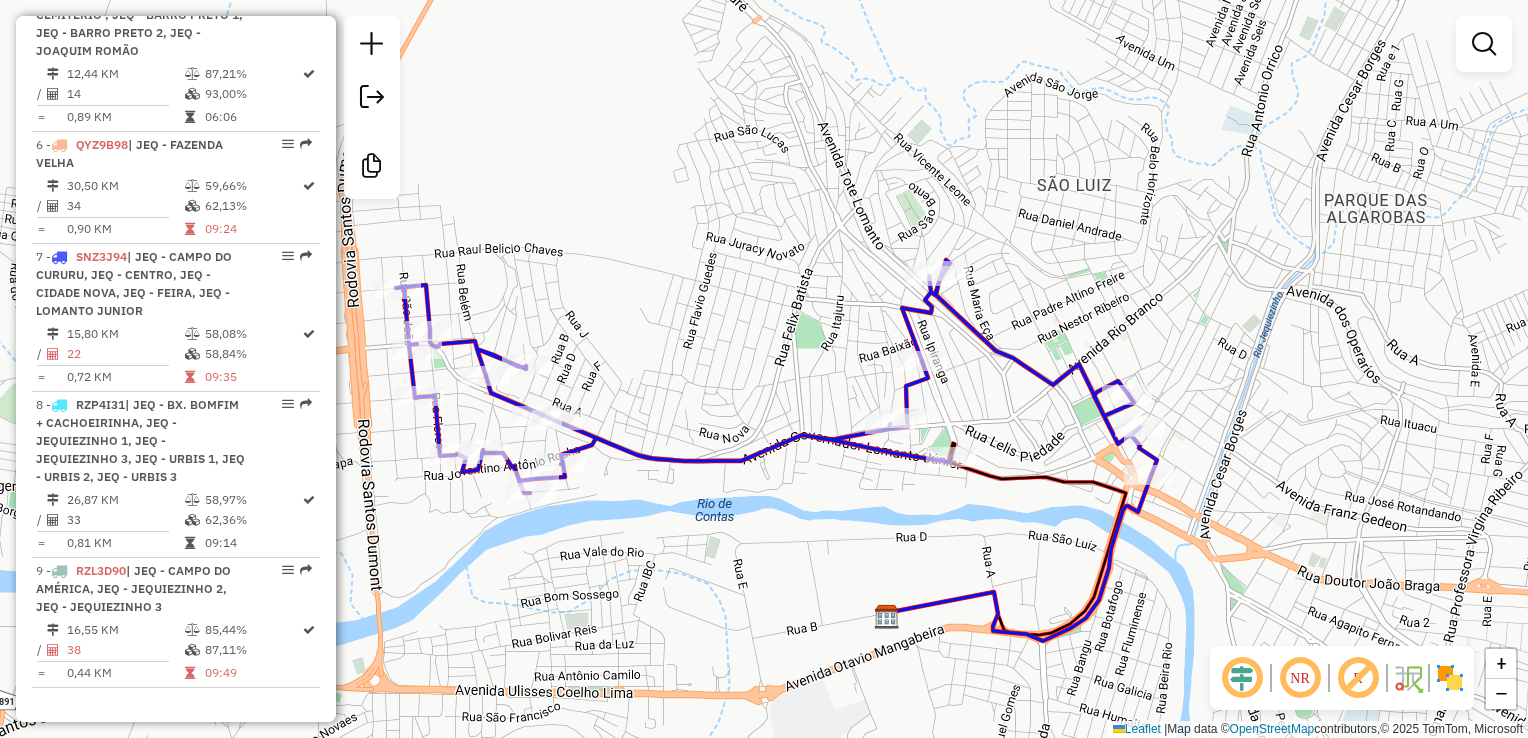drag, startPoint x: 1165, startPoint y: 500, endPoint x: 1192, endPoint y: 494, distance: 27.658634 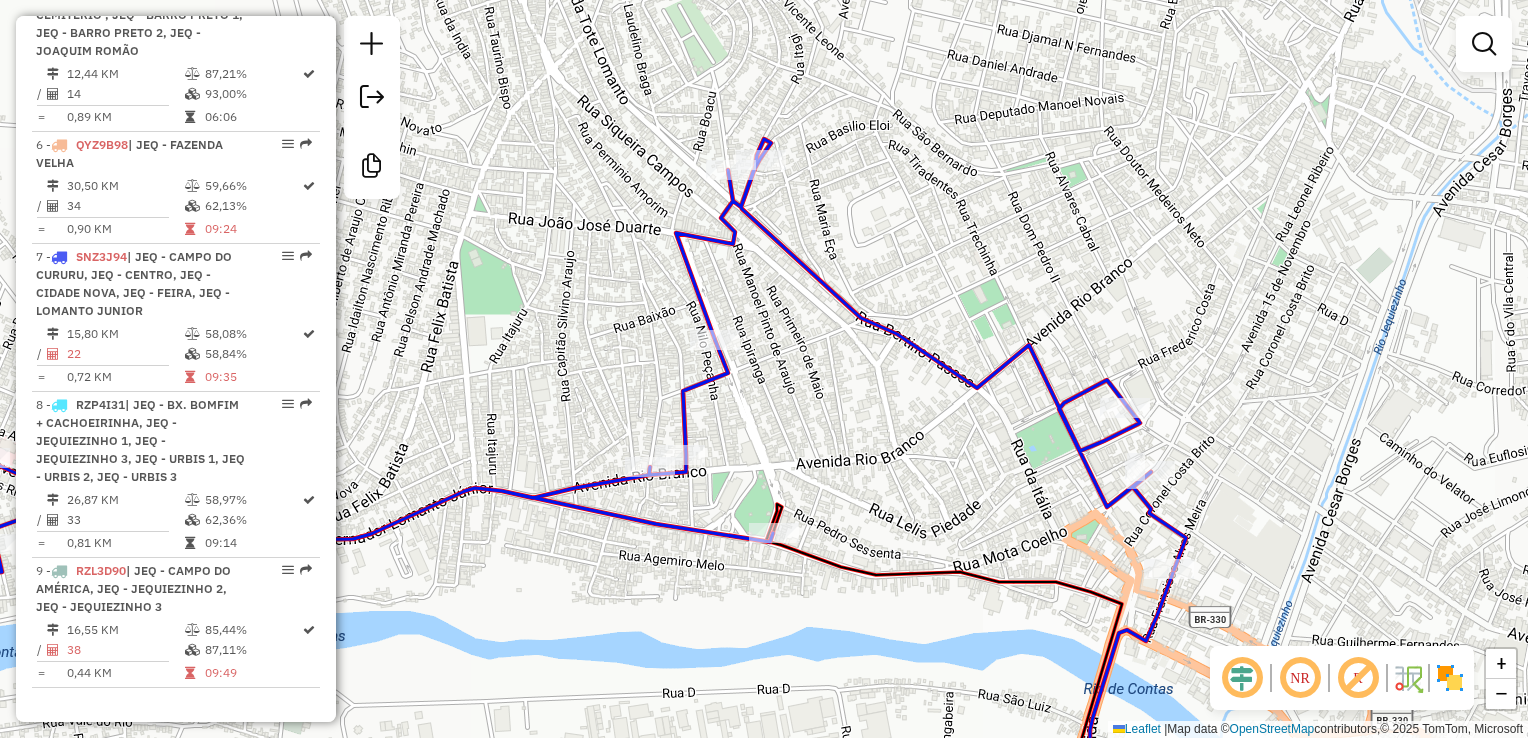 drag, startPoint x: 1234, startPoint y: 378, endPoint x: 1358, endPoint y: 314, distance: 139.54211 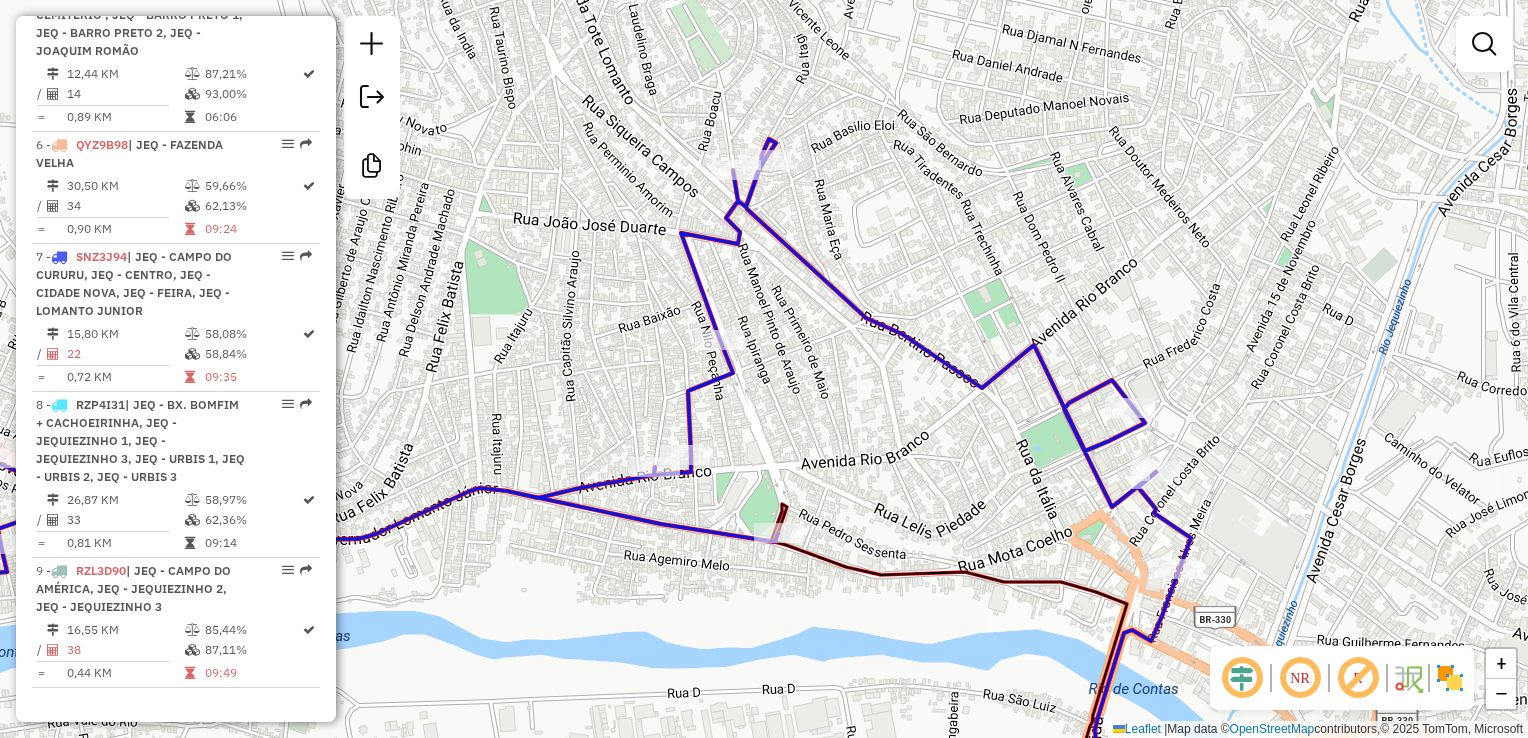 click on "Janela de atendimento Grade de atendimento Capacidade Transportadoras Veículos Cliente Pedidos  Rotas Selecione os dias de semana para filtrar as janelas de atendimento  Seg   Ter   Qua   Qui   Sex   Sáb   Dom  Informe o período da janela de atendimento: De: Até:  Filtrar exatamente a janela do cliente  Considerar janela de atendimento padrão  Selecione os dias de semana para filtrar as grades de atendimento  Seg   Ter   Qua   Qui   Sex   Sáb   Dom   Considerar clientes sem dia de atendimento cadastrado  Clientes fora do dia de atendimento selecionado Filtrar as atividades entre os valores definidos abaixo:  Peso mínimo:   Peso máximo:   Cubagem mínima:   Cubagem máxima:   De:   Até:  Filtrar as atividades entre o tempo de atendimento definido abaixo:  De:   Até:   Considerar capacidade total dos clientes não roteirizados Transportadora: Selecione um ou mais itens Tipo de veículo: Selecione um ou mais itens Veículo: Selecione um ou mais itens Motorista: Selecione um ou mais itens Nome: Rótulo:" 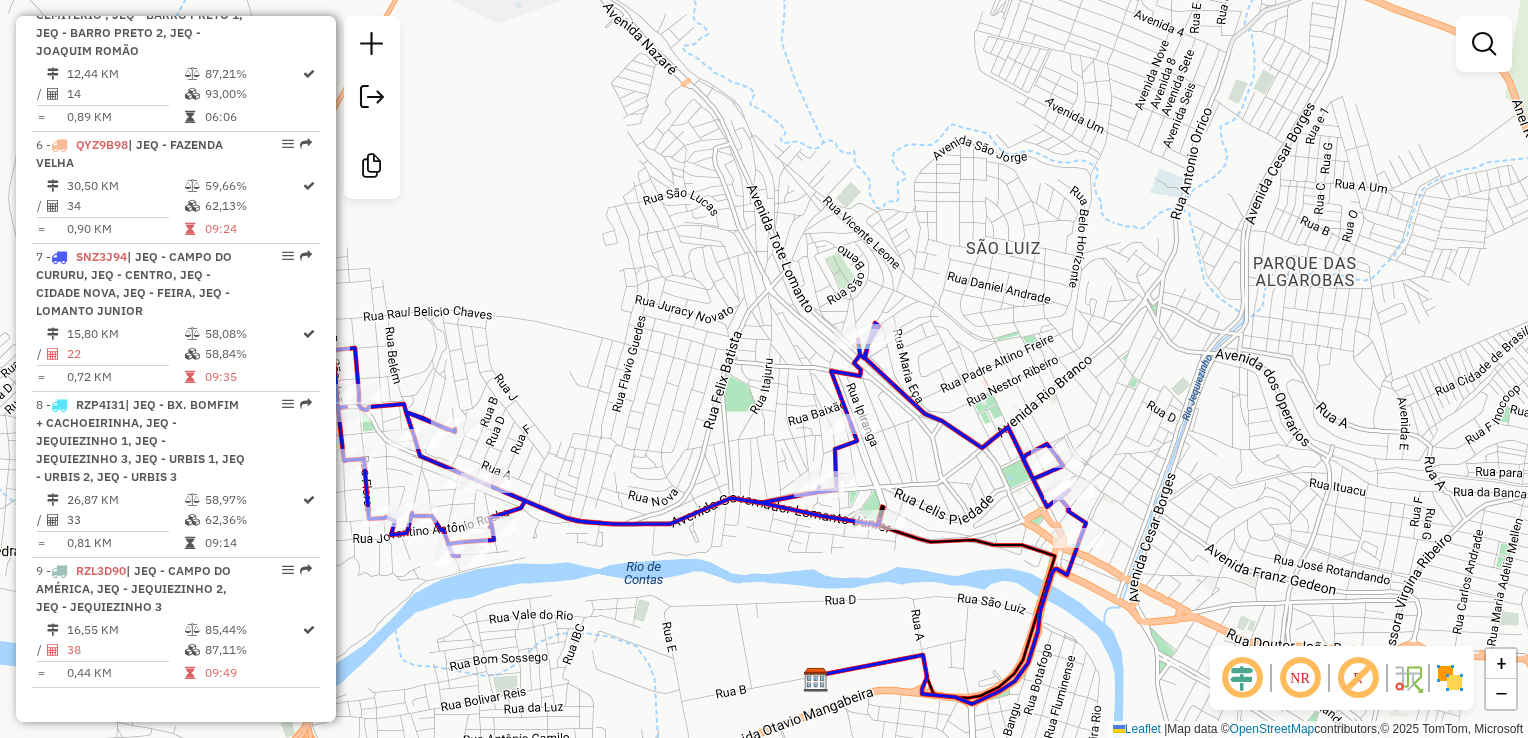 drag, startPoint x: 1206, startPoint y: 426, endPoint x: 1117, endPoint y: 451, distance: 92.44458 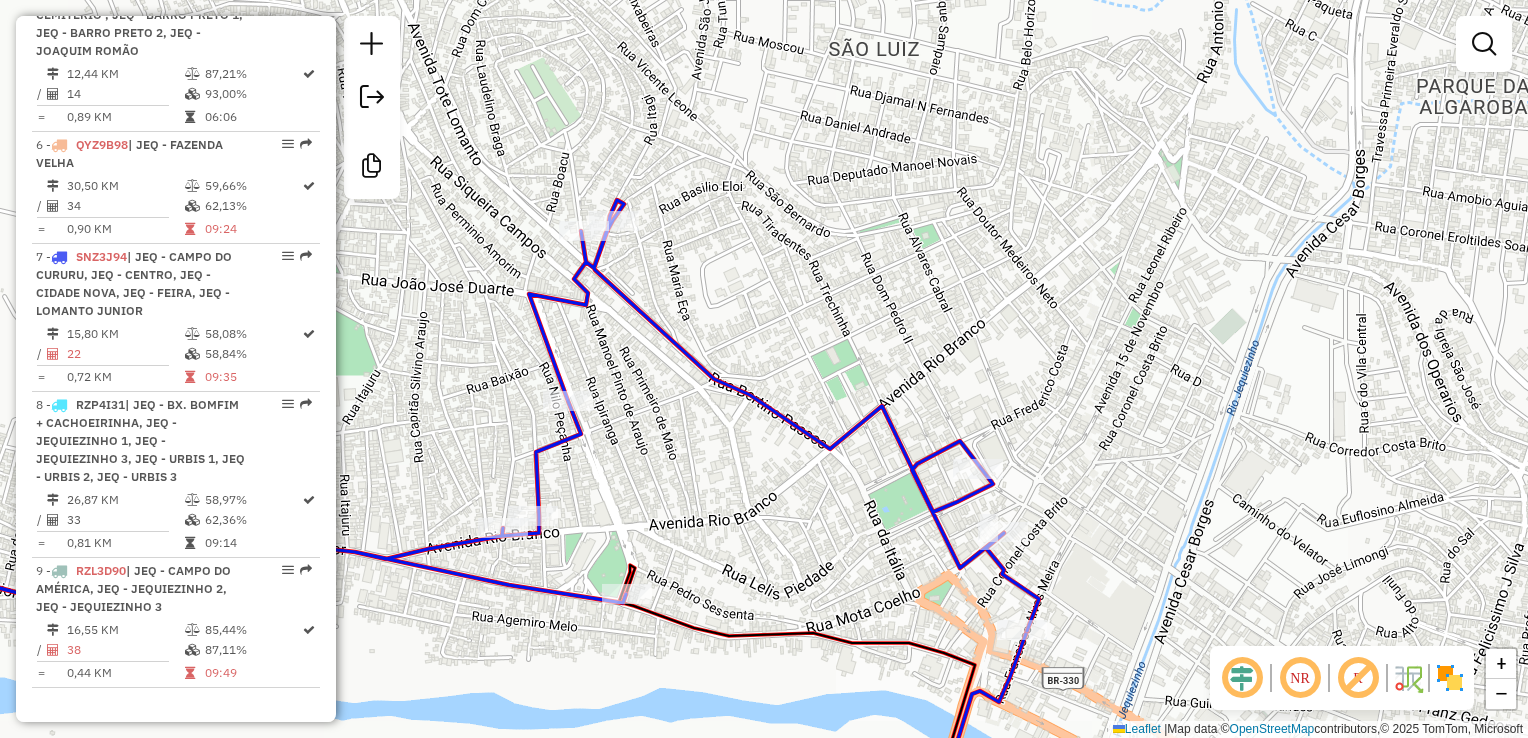 drag, startPoint x: 1105, startPoint y: 426, endPoint x: 1142, endPoint y: 405, distance: 42.544094 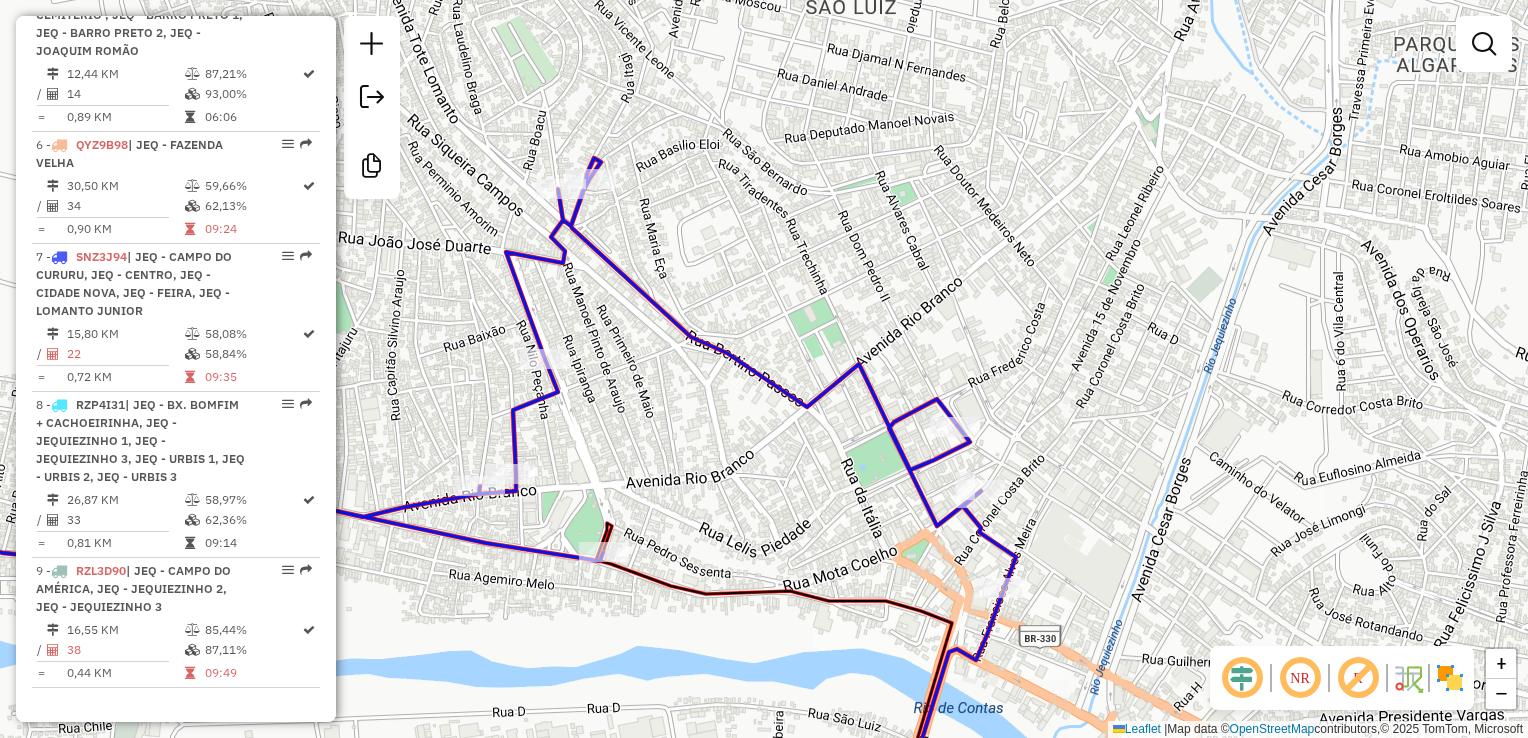 drag, startPoint x: 1192, startPoint y: 330, endPoint x: 1168, endPoint y: 280, distance: 55.461697 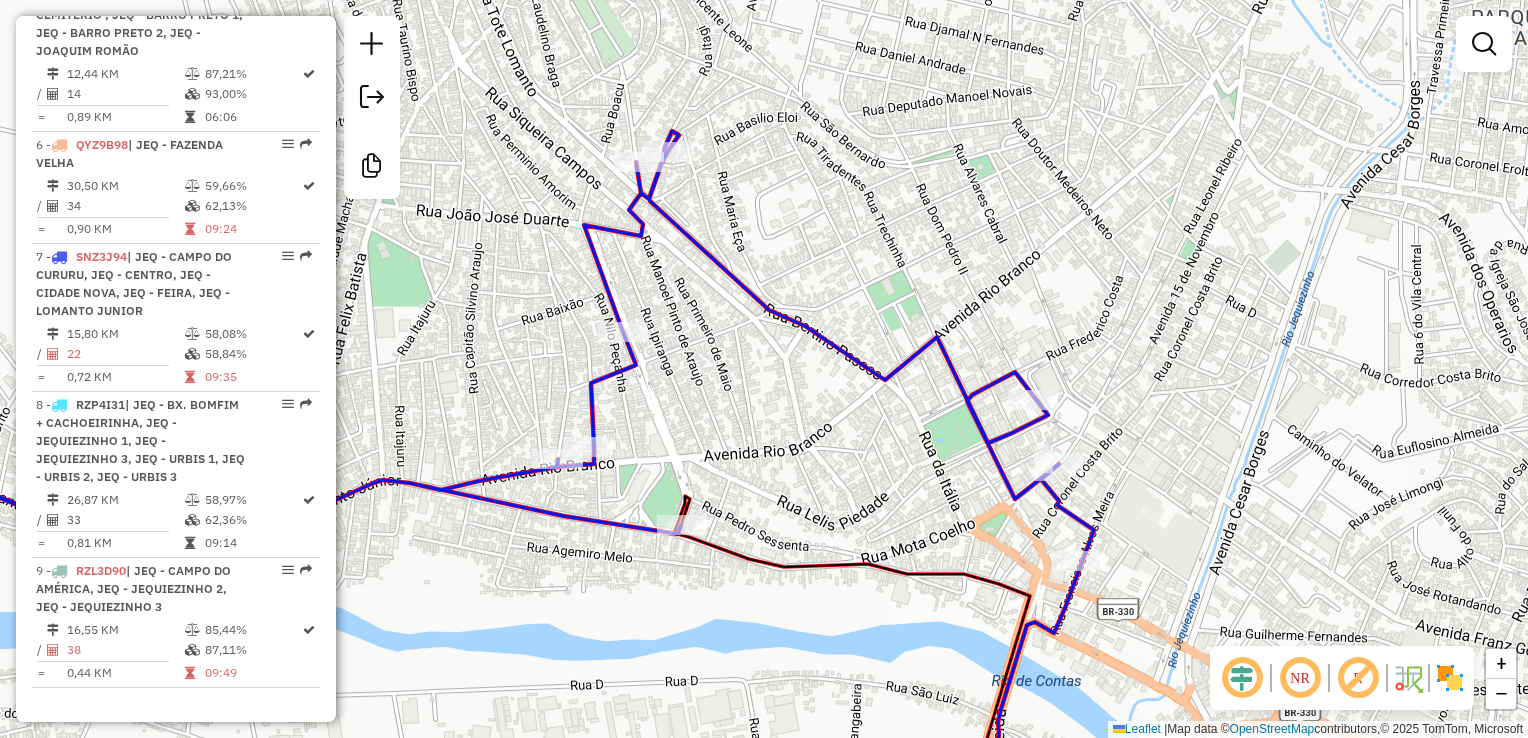 drag, startPoint x: 1138, startPoint y: 348, endPoint x: 1217, endPoint y: 317, distance: 84.8646 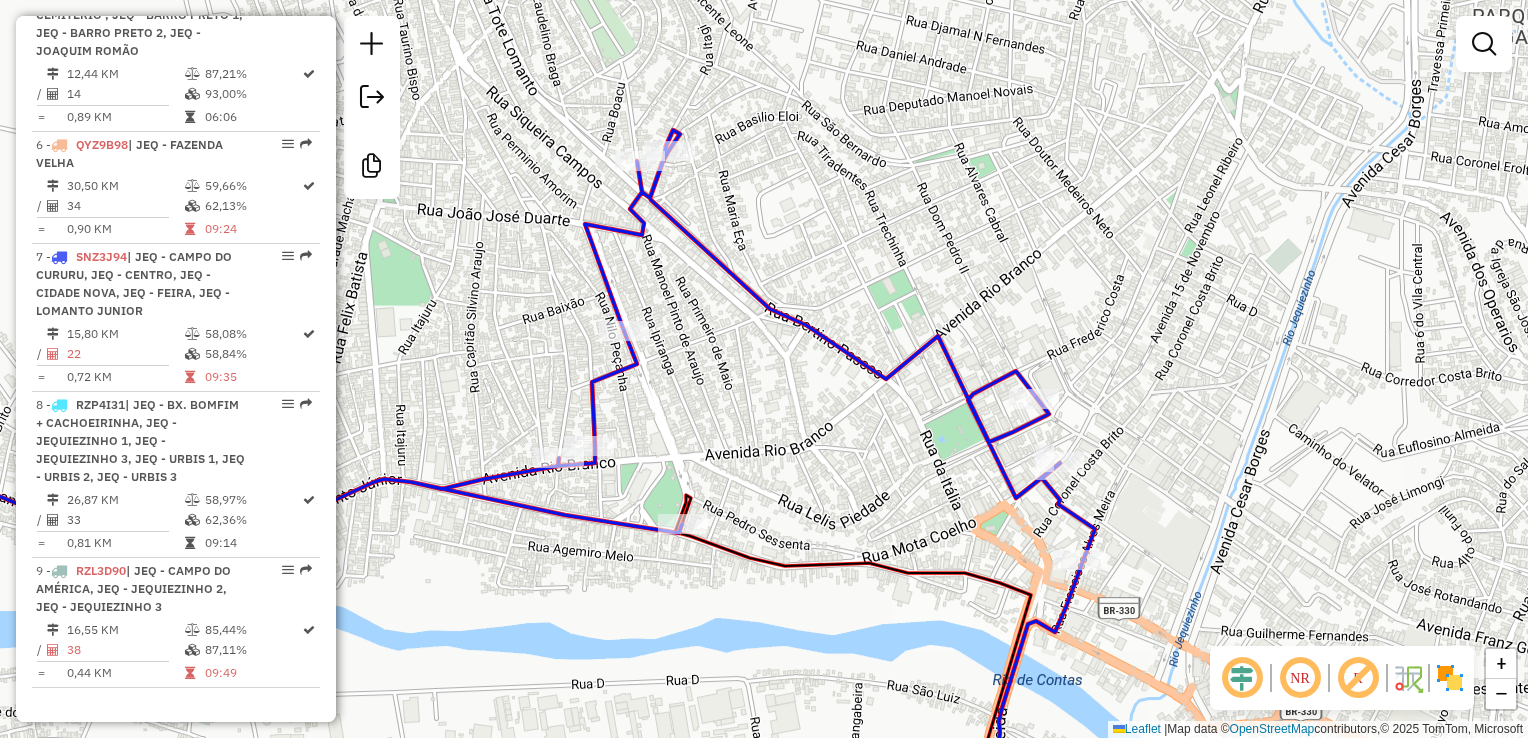 click on "Janela de atendimento Grade de atendimento Capacidade Transportadoras Veículos Cliente Pedidos  Rotas Selecione os dias de semana para filtrar as janelas de atendimento  Seg   Ter   Qua   Qui   Sex   Sáb   Dom  Informe o período da janela de atendimento: De: Até:  Filtrar exatamente a janela do cliente  Considerar janela de atendimento padrão  Selecione os dias de semana para filtrar as grades de atendimento  Seg   Ter   Qua   Qui   Sex   Sáb   Dom   Considerar clientes sem dia de atendimento cadastrado  Clientes fora do dia de atendimento selecionado Filtrar as atividades entre os valores definidos abaixo:  Peso mínimo:   Peso máximo:   Cubagem mínima:   Cubagem máxima:   De:   Até:  Filtrar as atividades entre o tempo de atendimento definido abaixo:  De:   Até:   Considerar capacidade total dos clientes não roteirizados Transportadora: Selecione um ou mais itens Tipo de veículo: Selecione um ou mais itens Veículo: Selecione um ou mais itens Motorista: Selecione um ou mais itens Nome: Rótulo:" 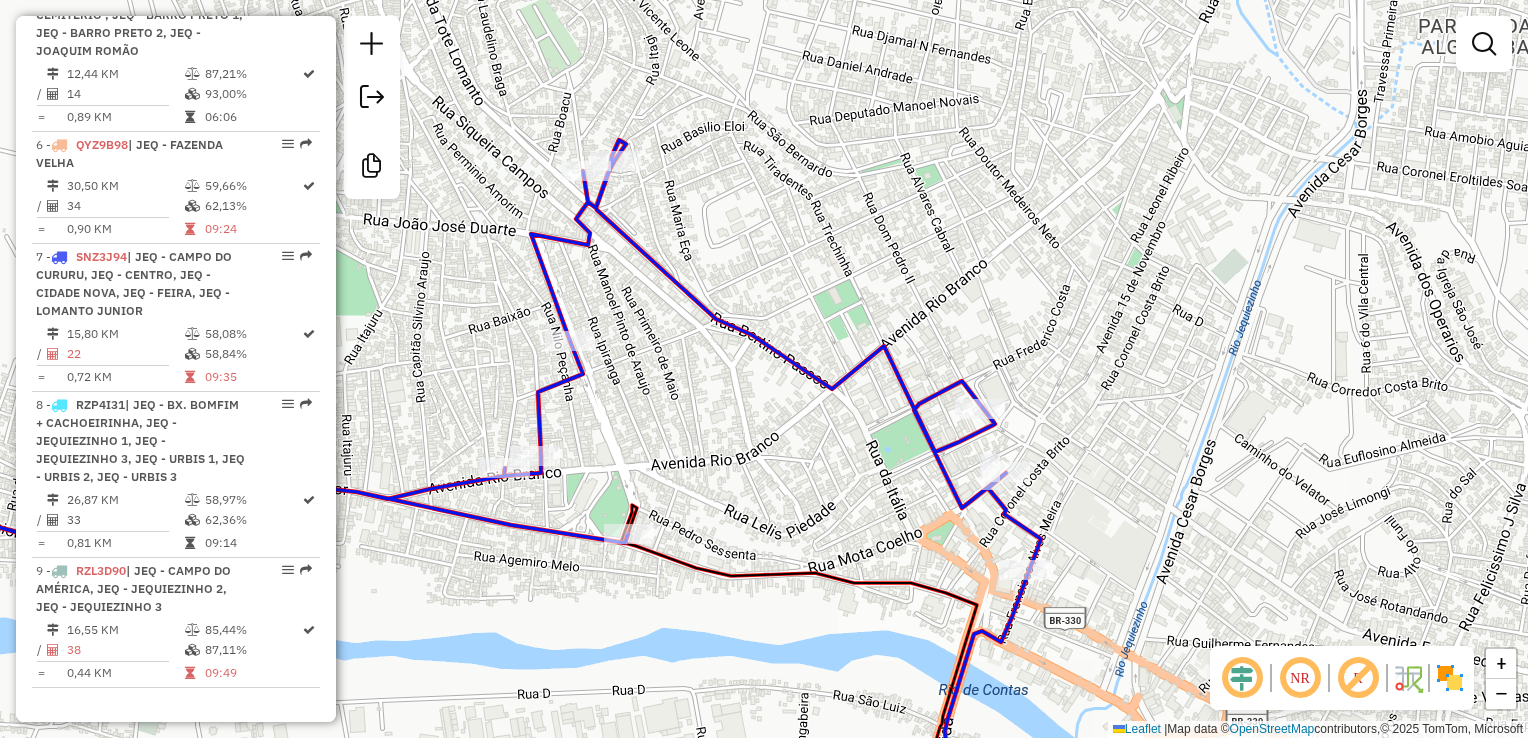 drag, startPoint x: 923, startPoint y: 222, endPoint x: 749, endPoint y: 217, distance: 174.07182 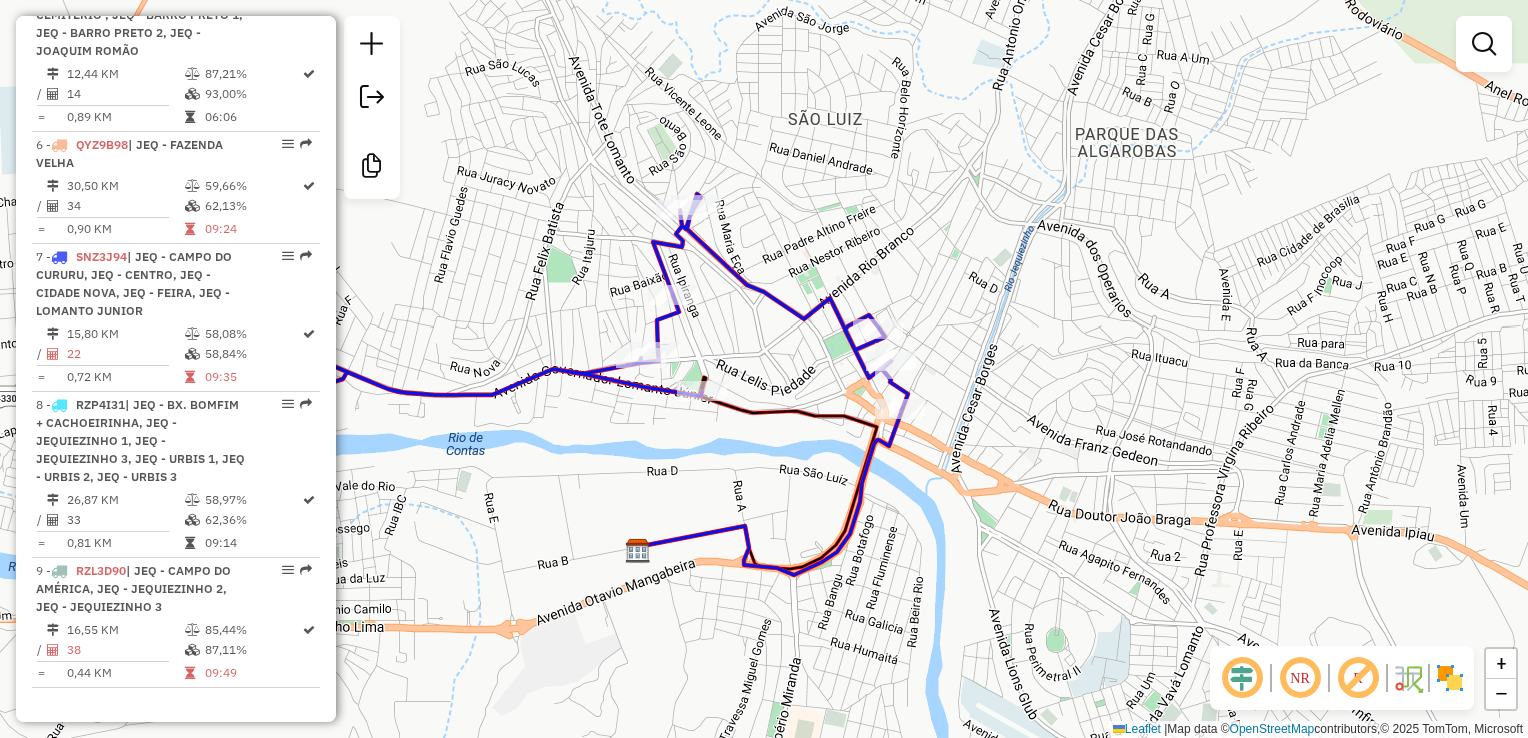 drag, startPoint x: 748, startPoint y: 218, endPoint x: 762, endPoint y: 234, distance: 21.260292 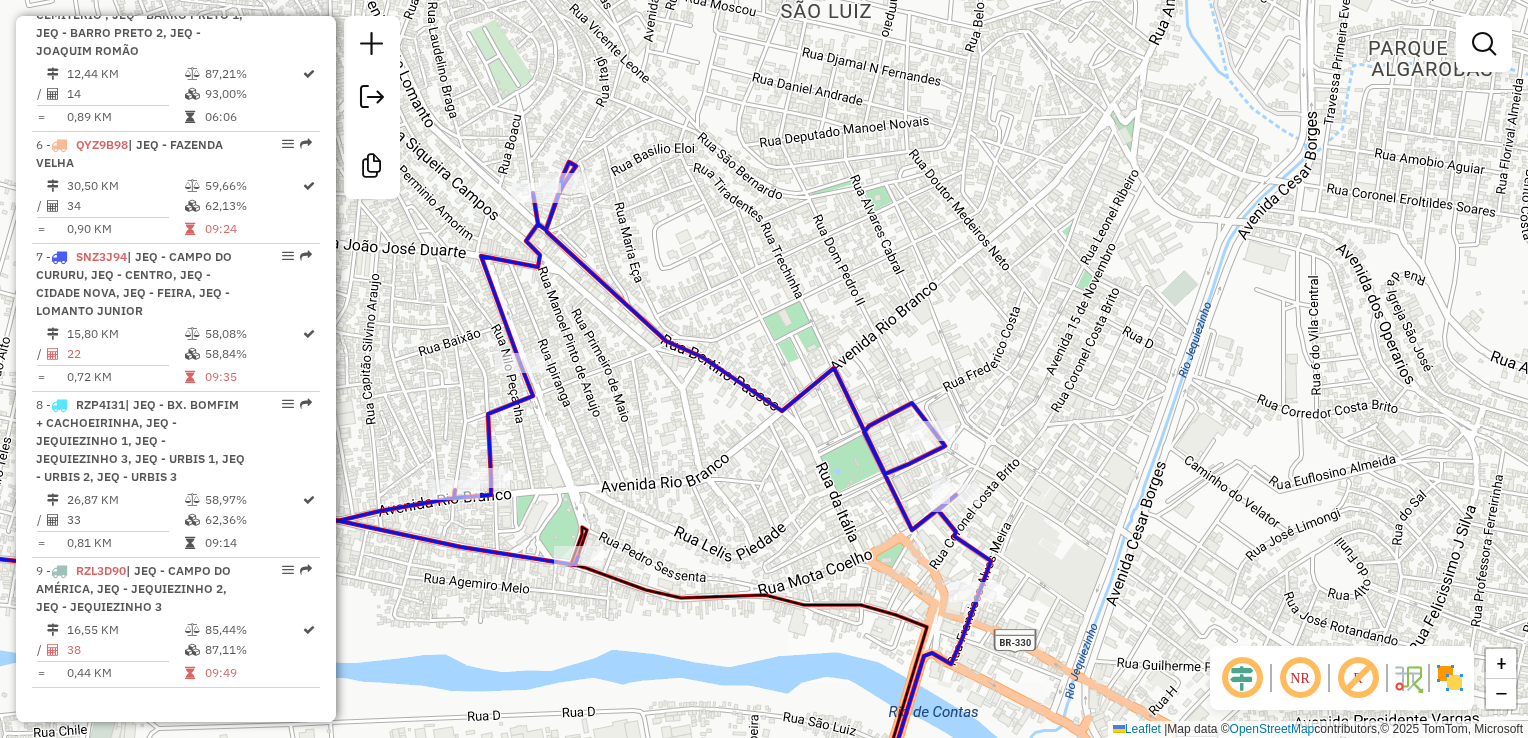 drag, startPoint x: 976, startPoint y: 295, endPoint x: 904, endPoint y: 295, distance: 72 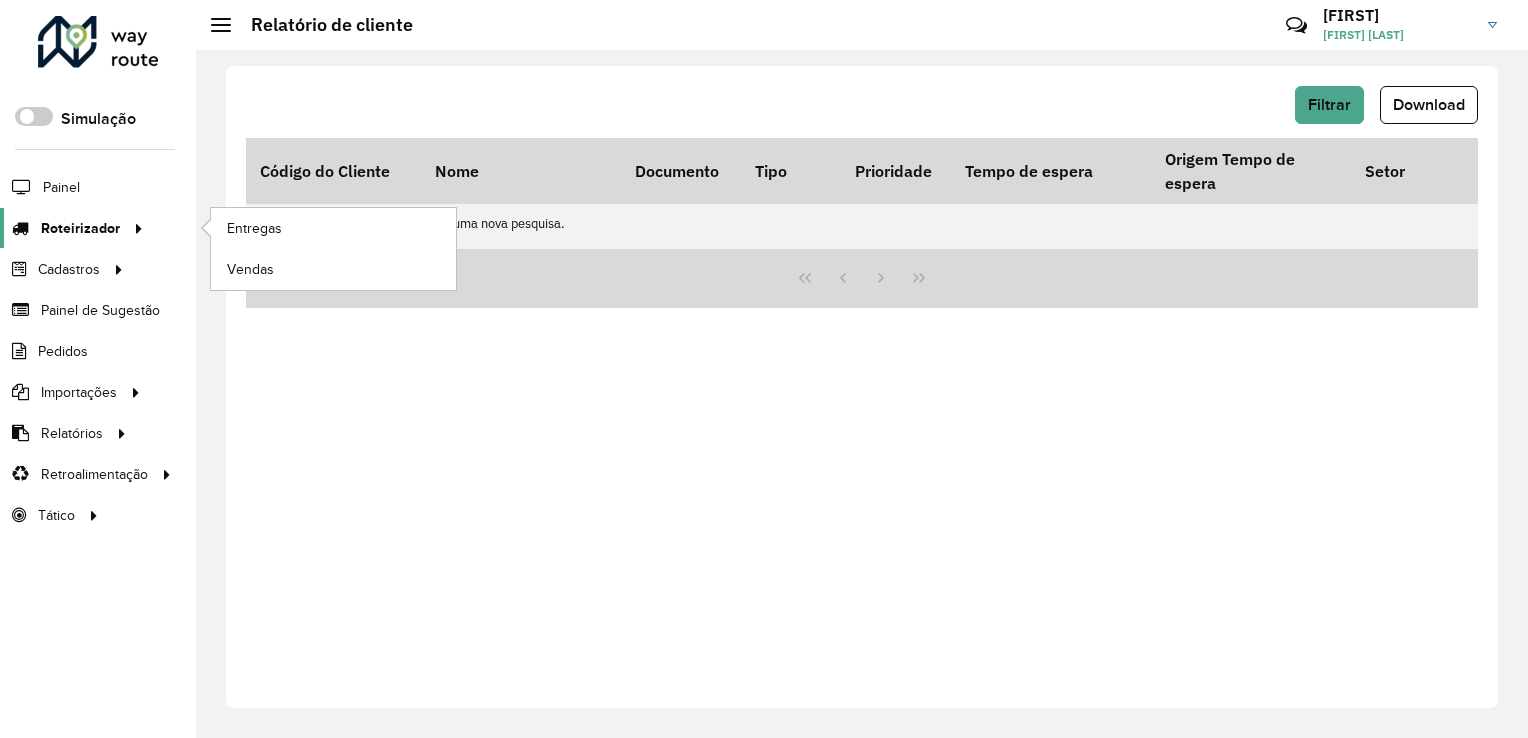 scroll, scrollTop: 0, scrollLeft: 0, axis: both 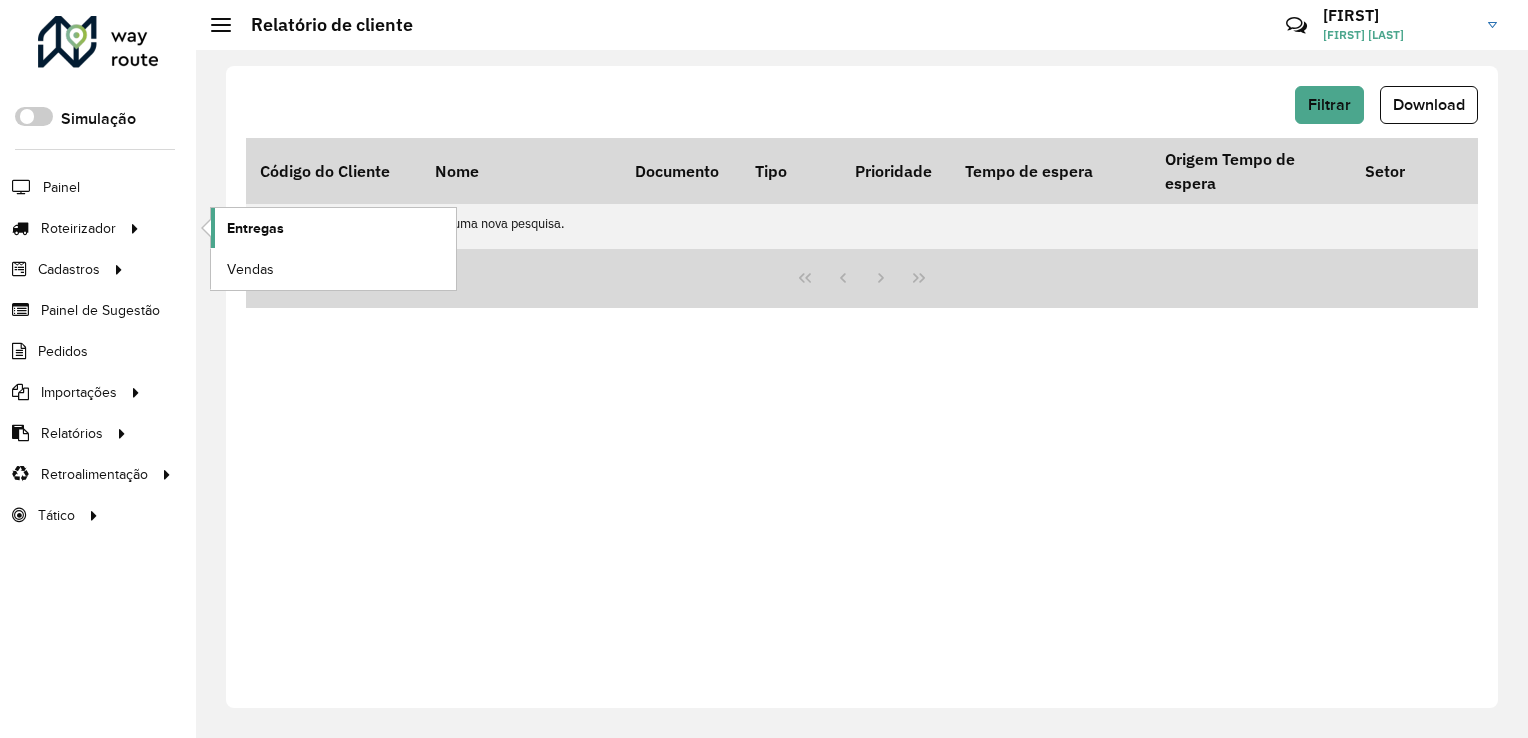 click on "Entregas" 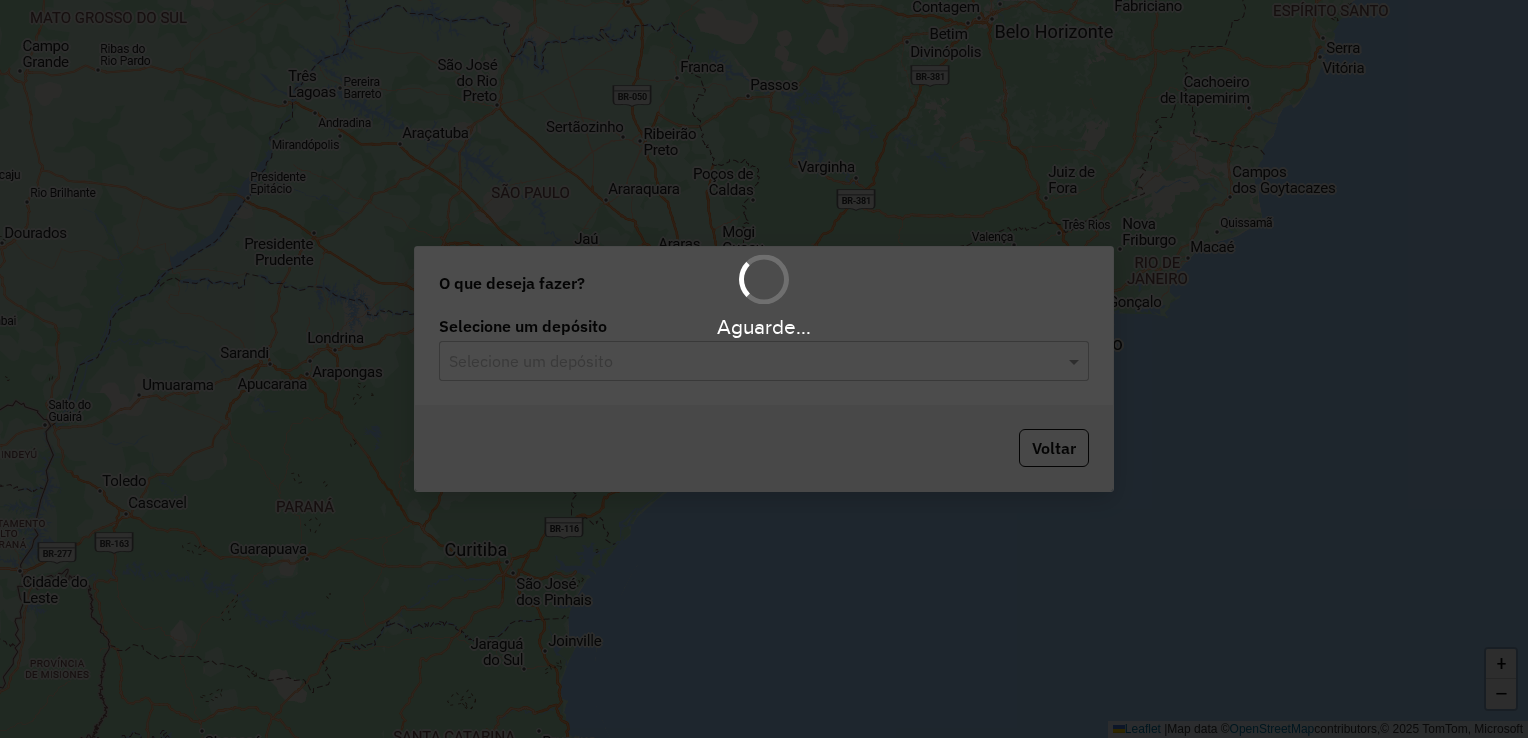 scroll, scrollTop: 0, scrollLeft: 0, axis: both 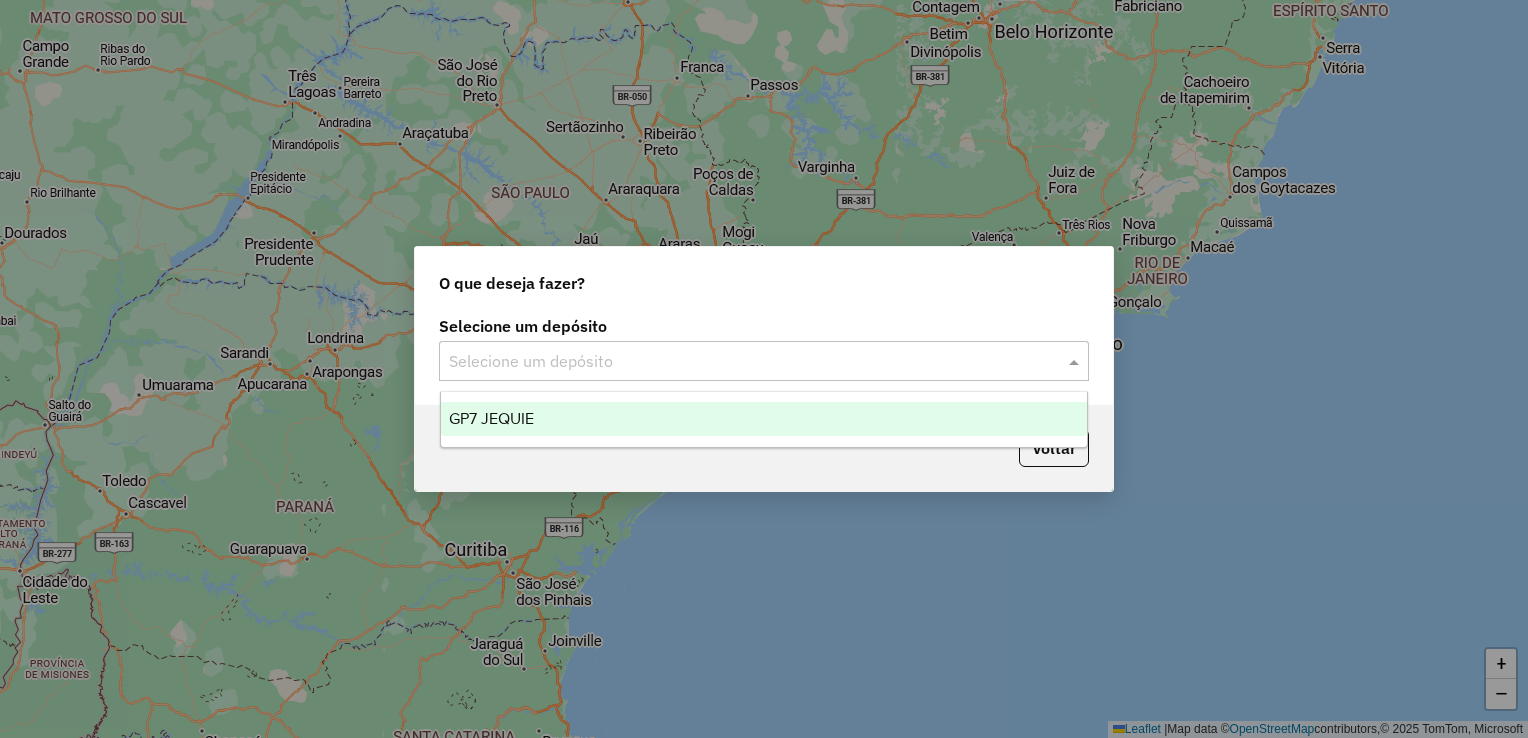 click 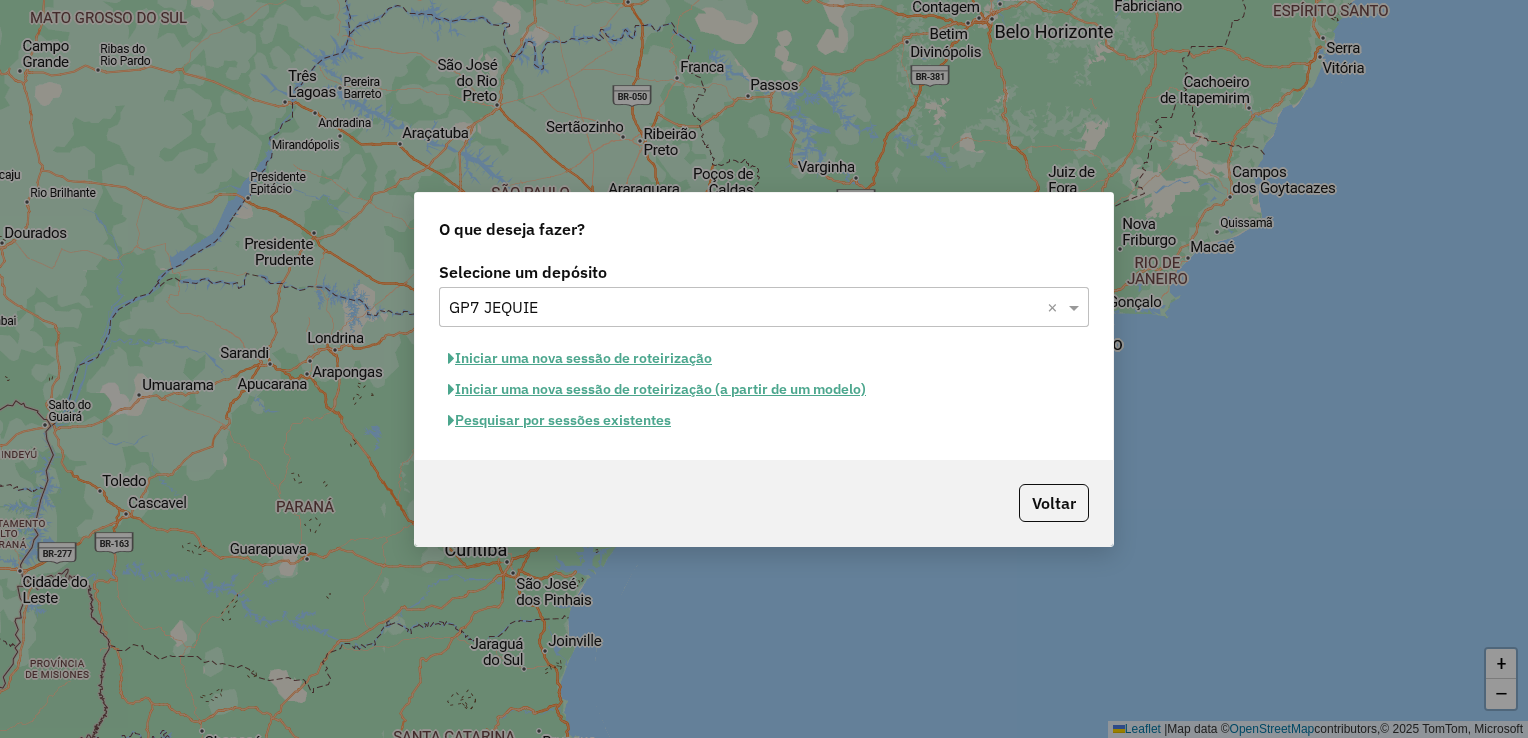 click on "Pesquisar por sessões existentes" 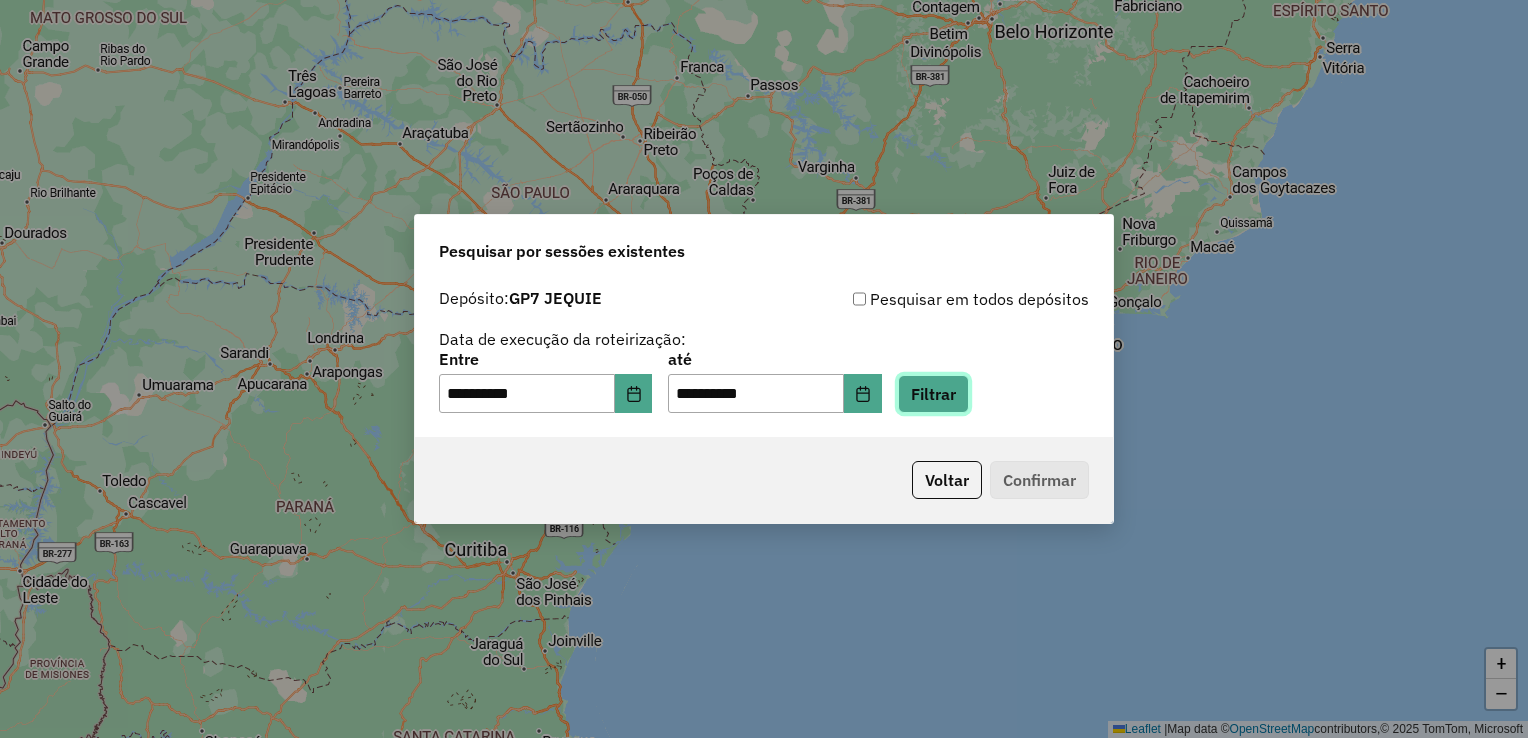 click on "Filtrar" 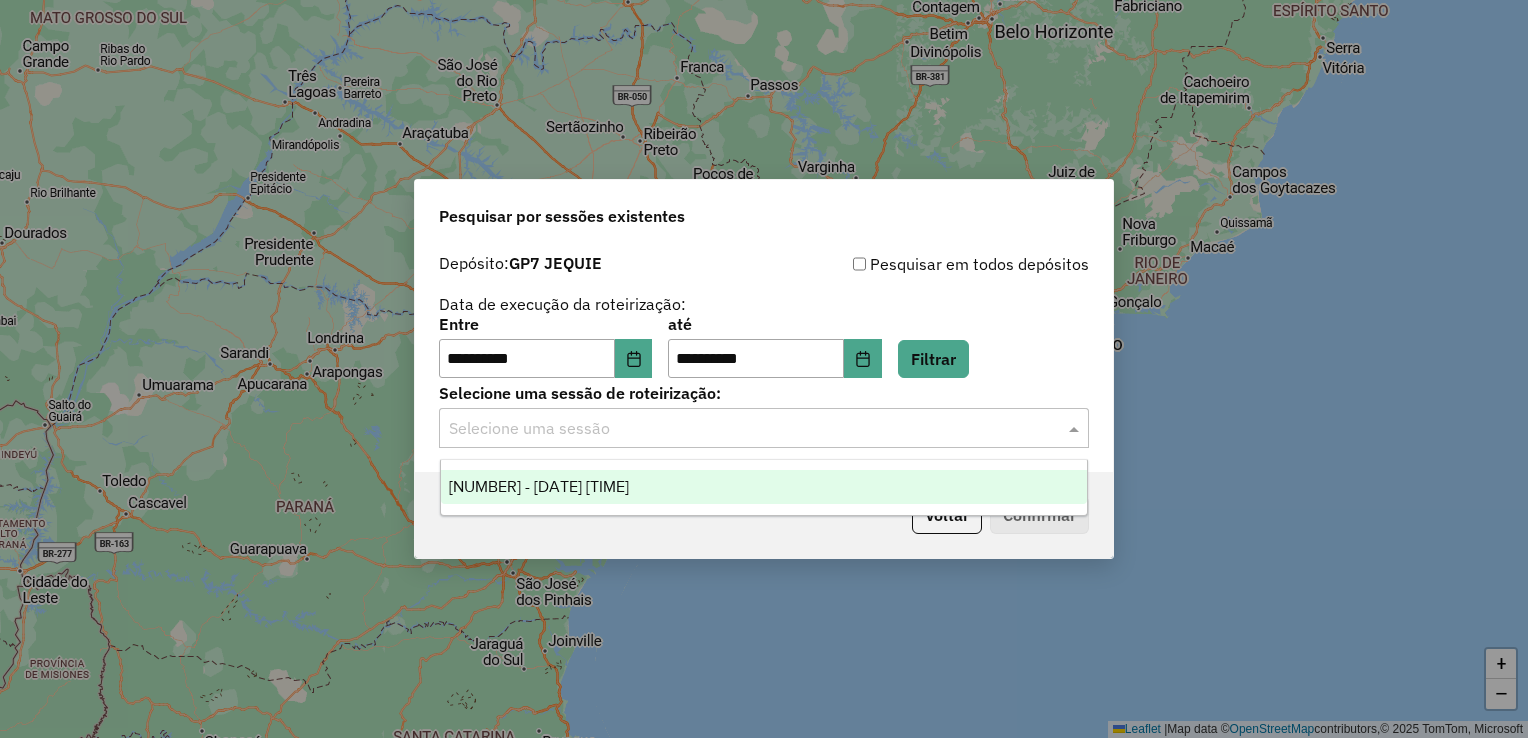 click 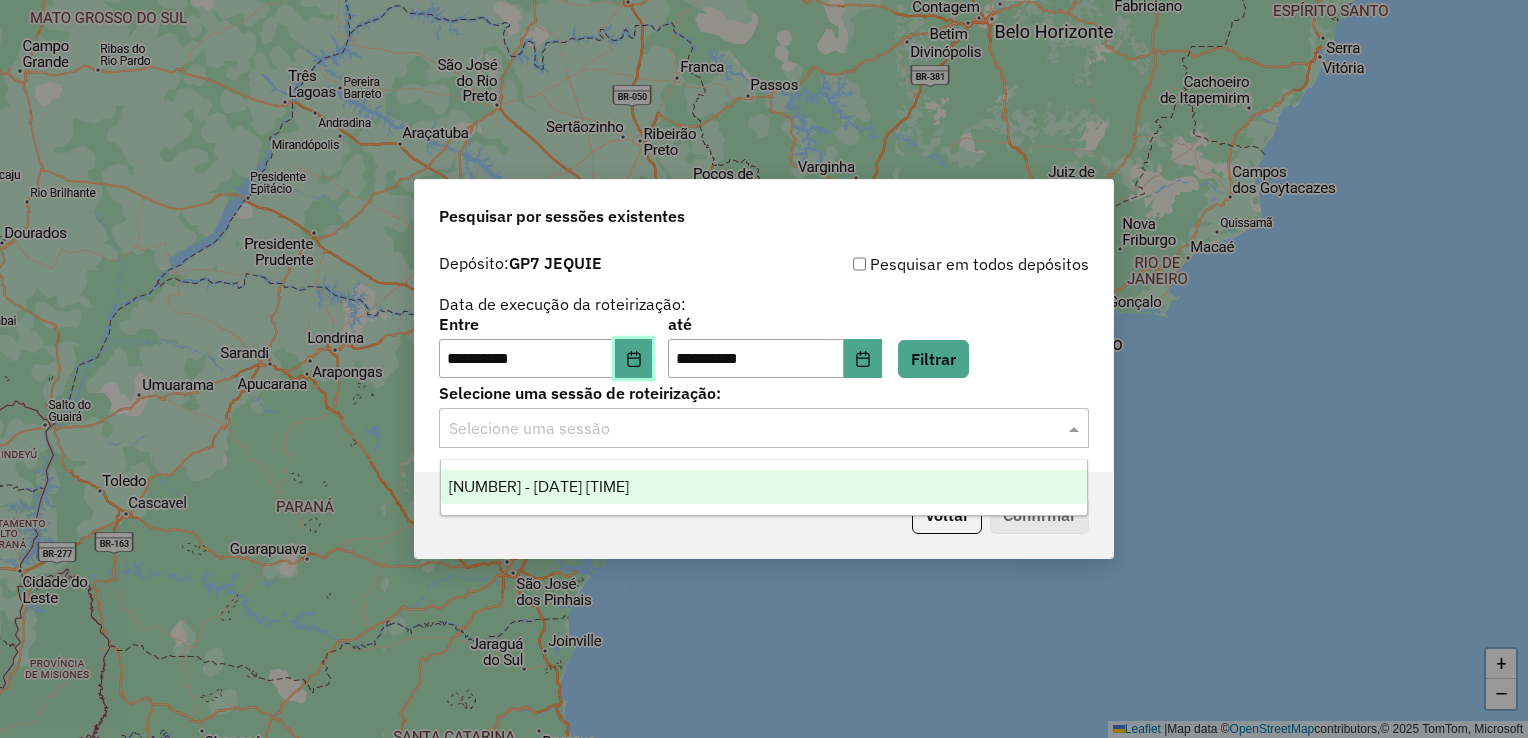 click at bounding box center (634, 359) 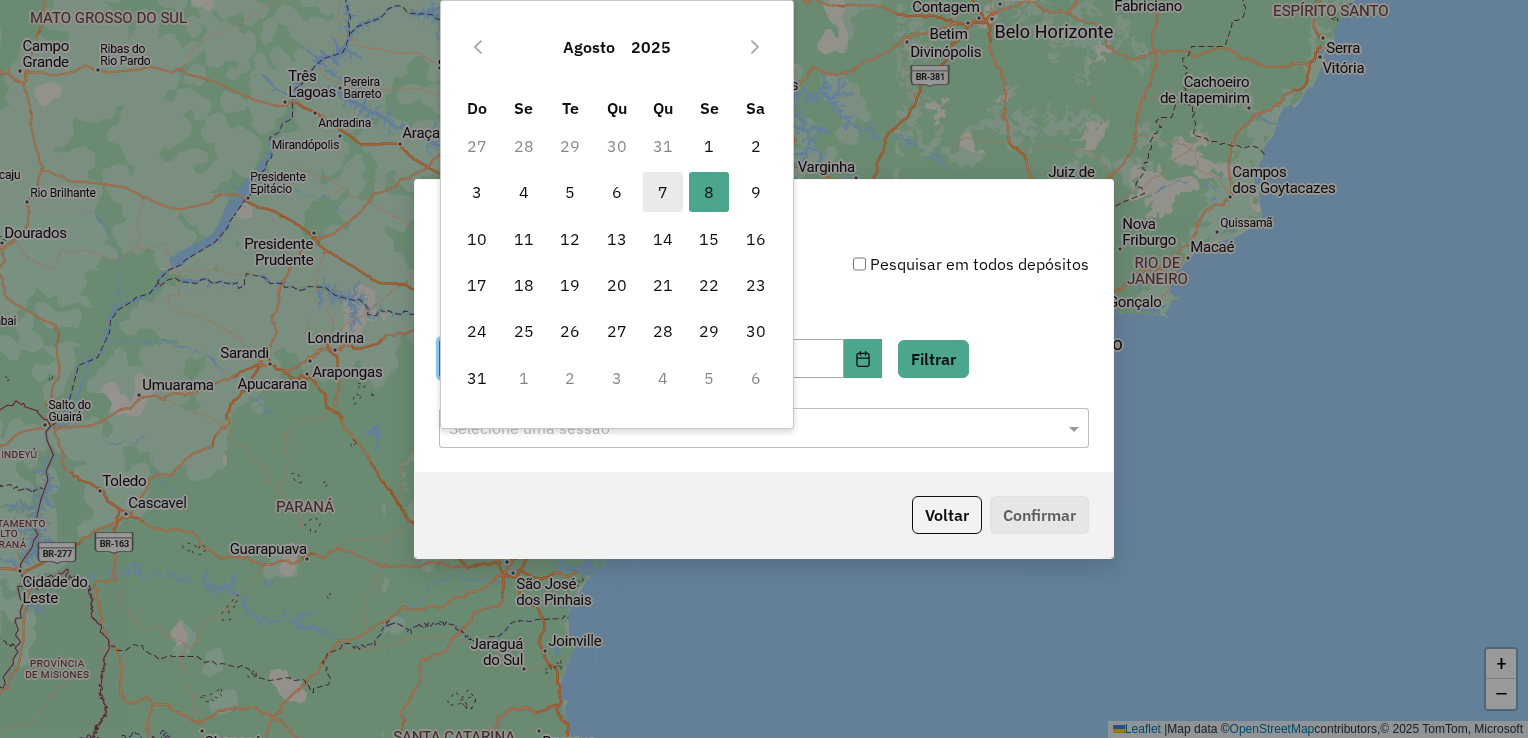 click on "7" at bounding box center [663, 192] 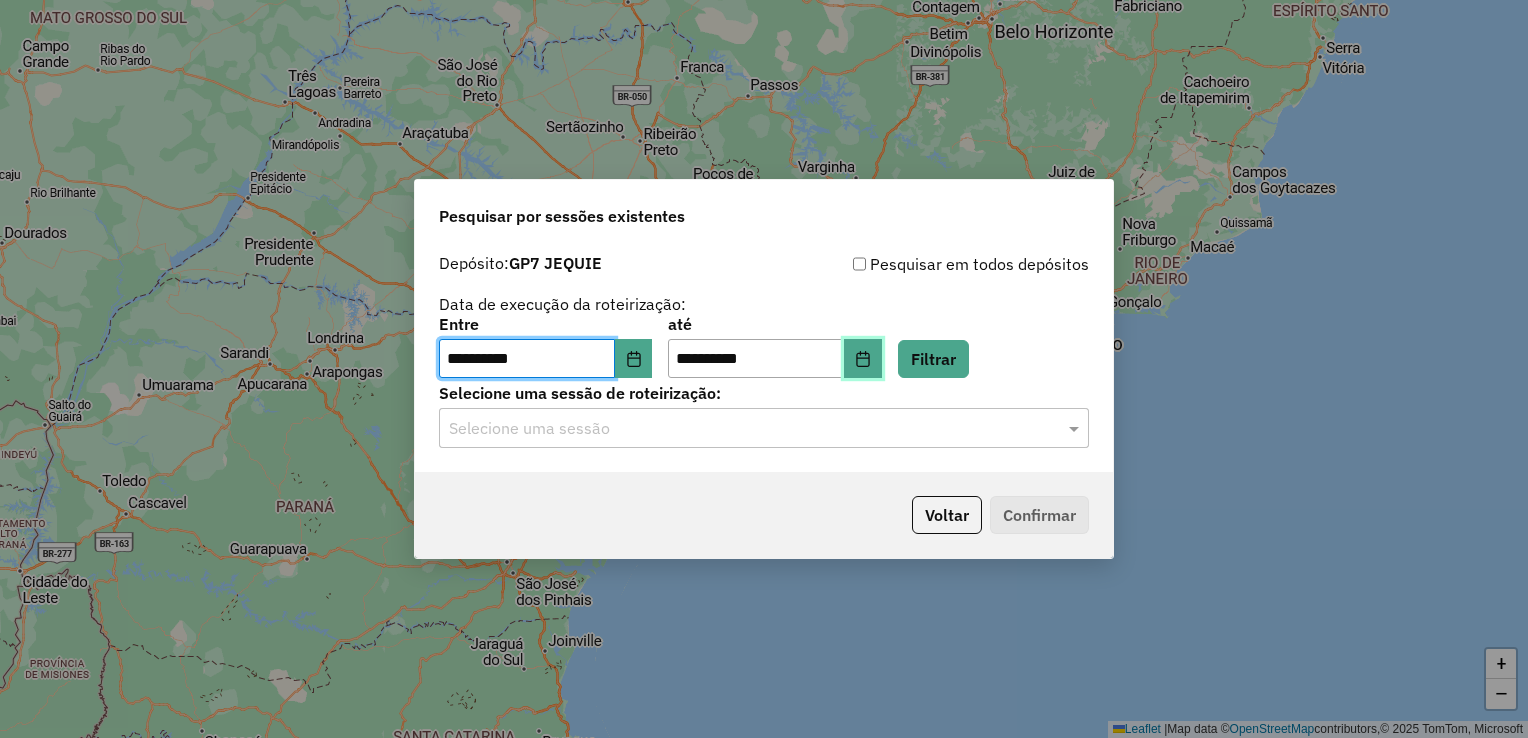 click 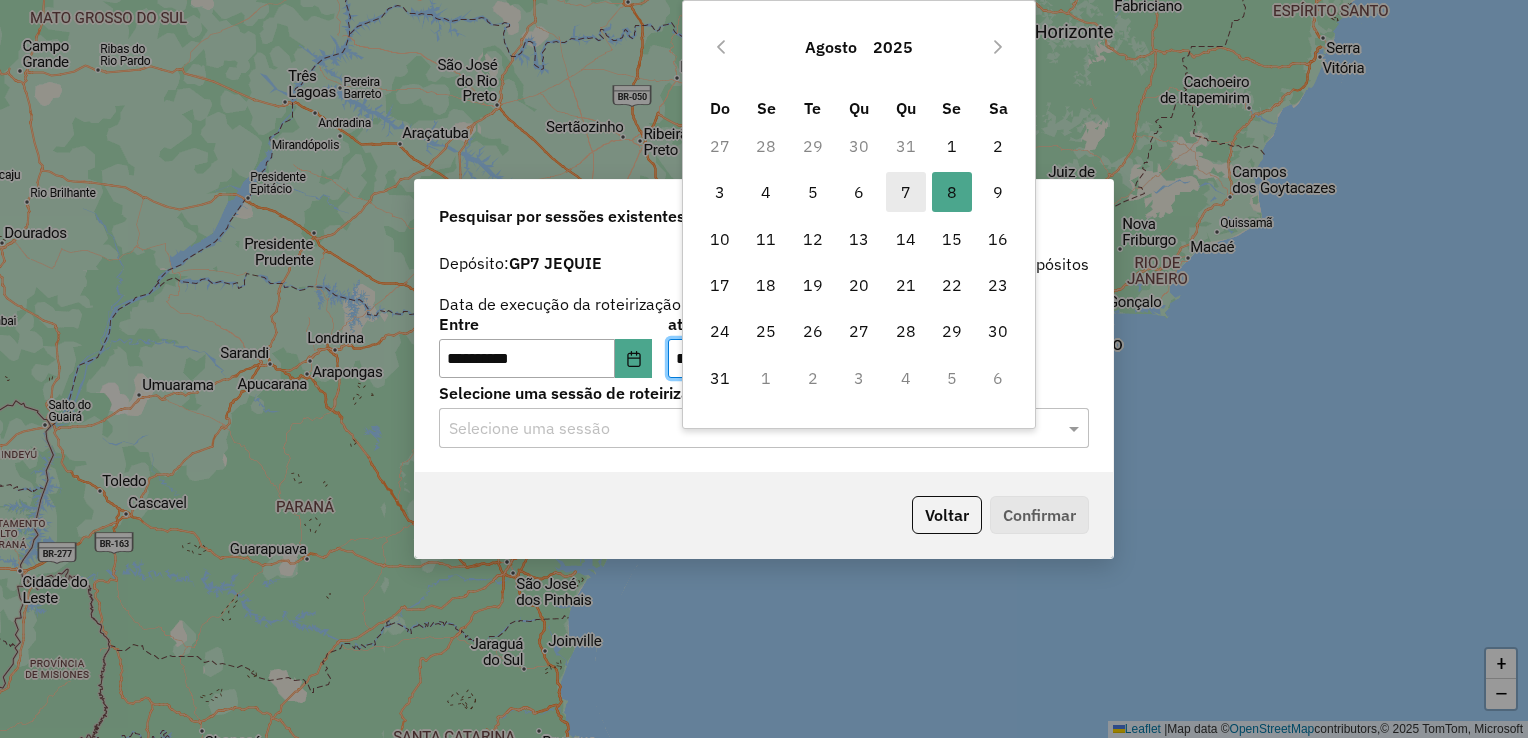 click on "7" at bounding box center [906, 192] 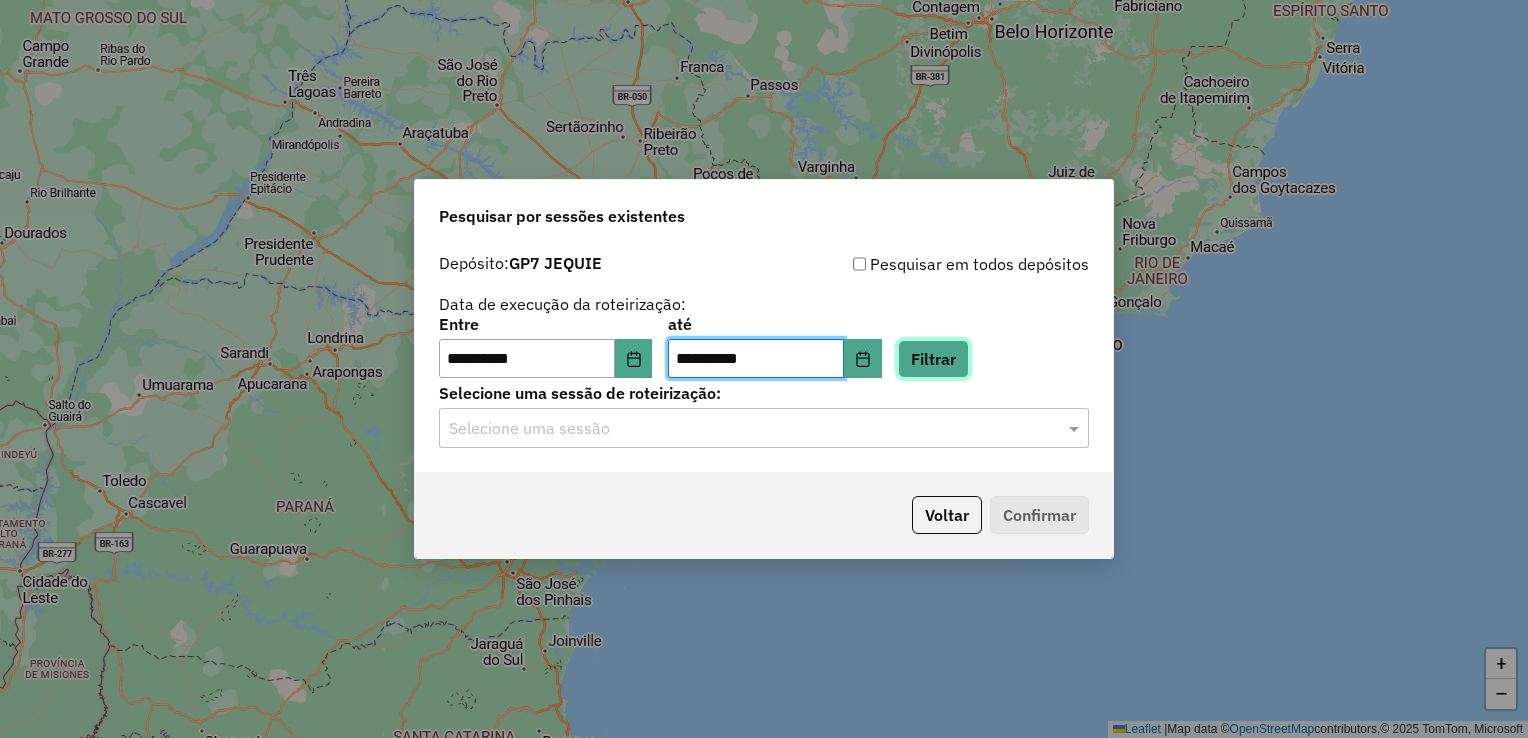 click on "Filtrar" 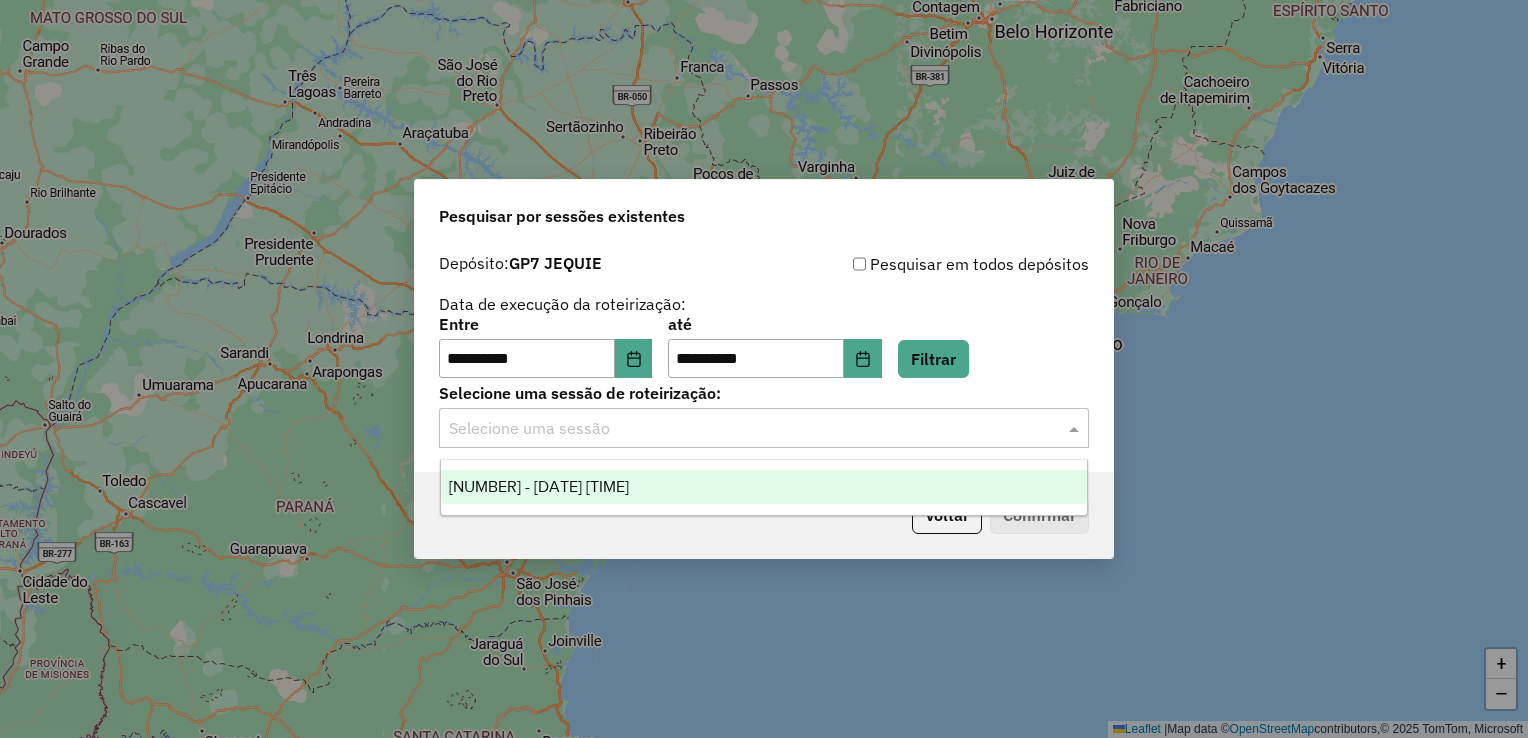 click 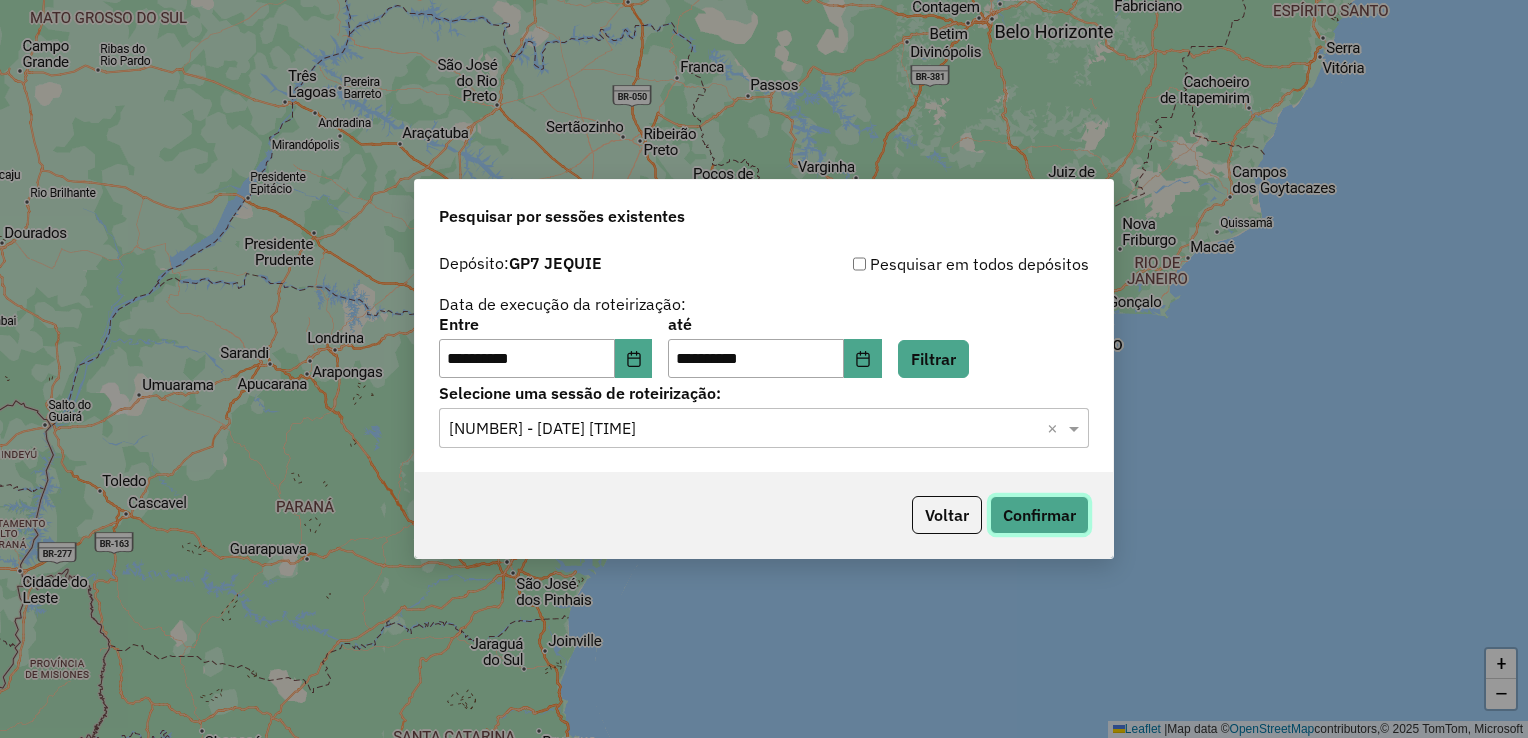 click on "Confirmar" 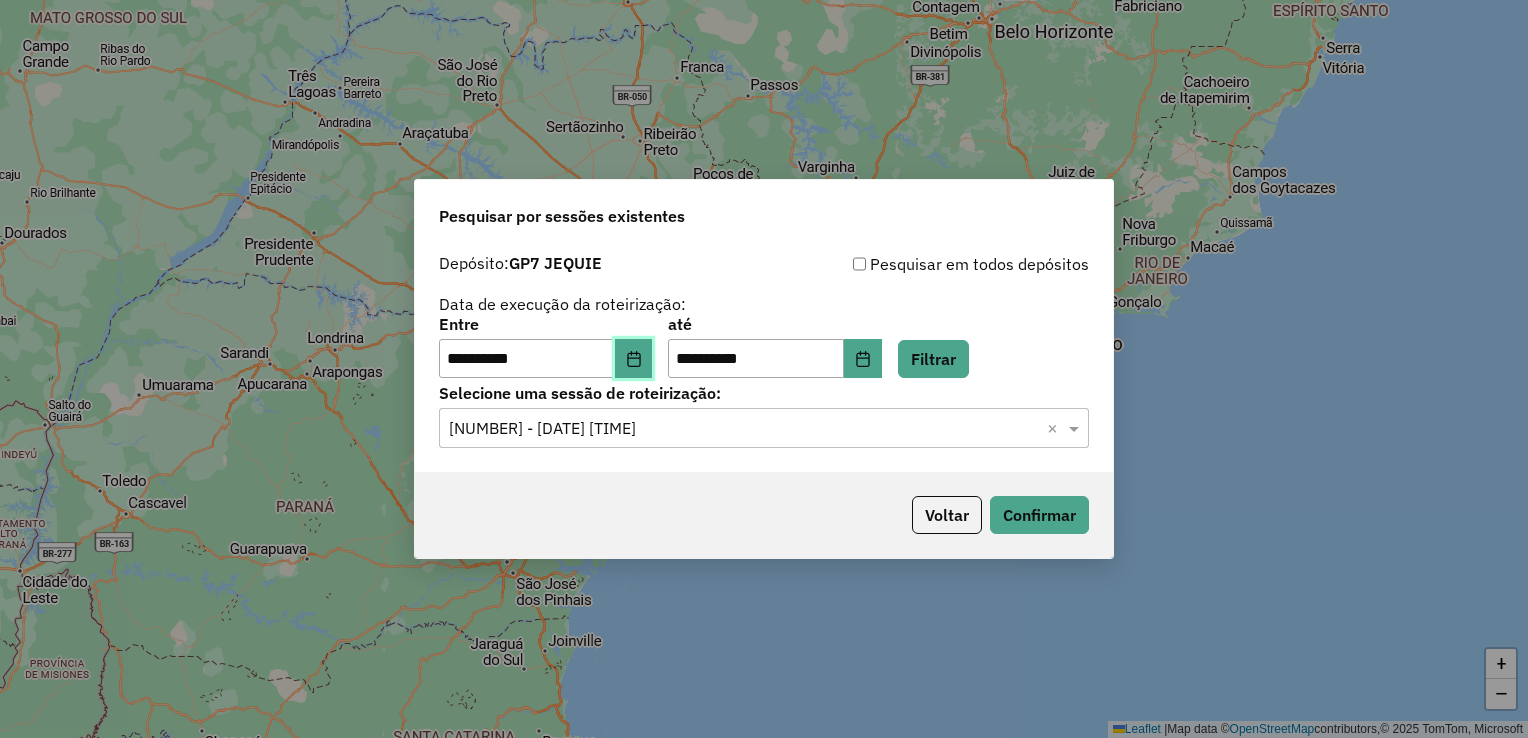 click 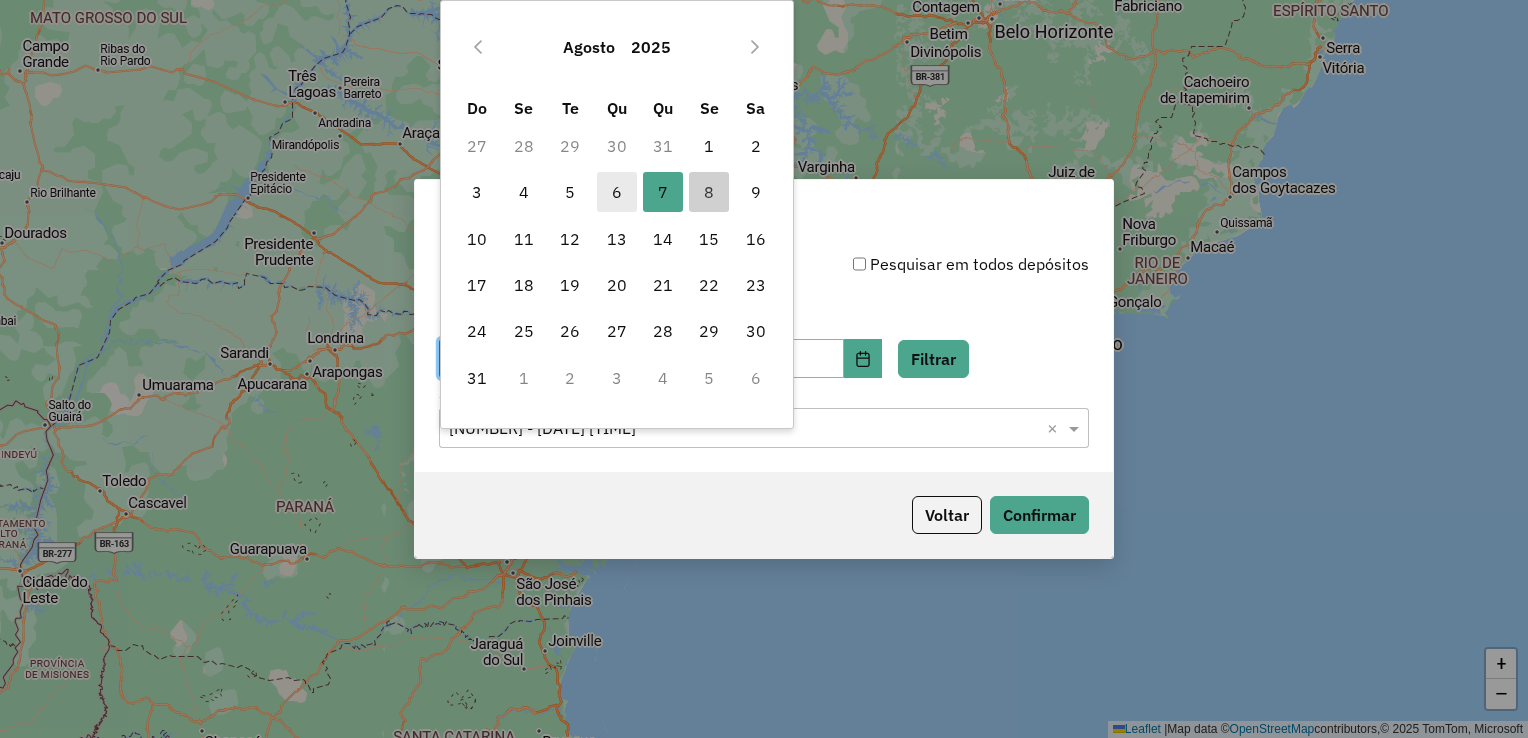 click on "6" at bounding box center (617, 192) 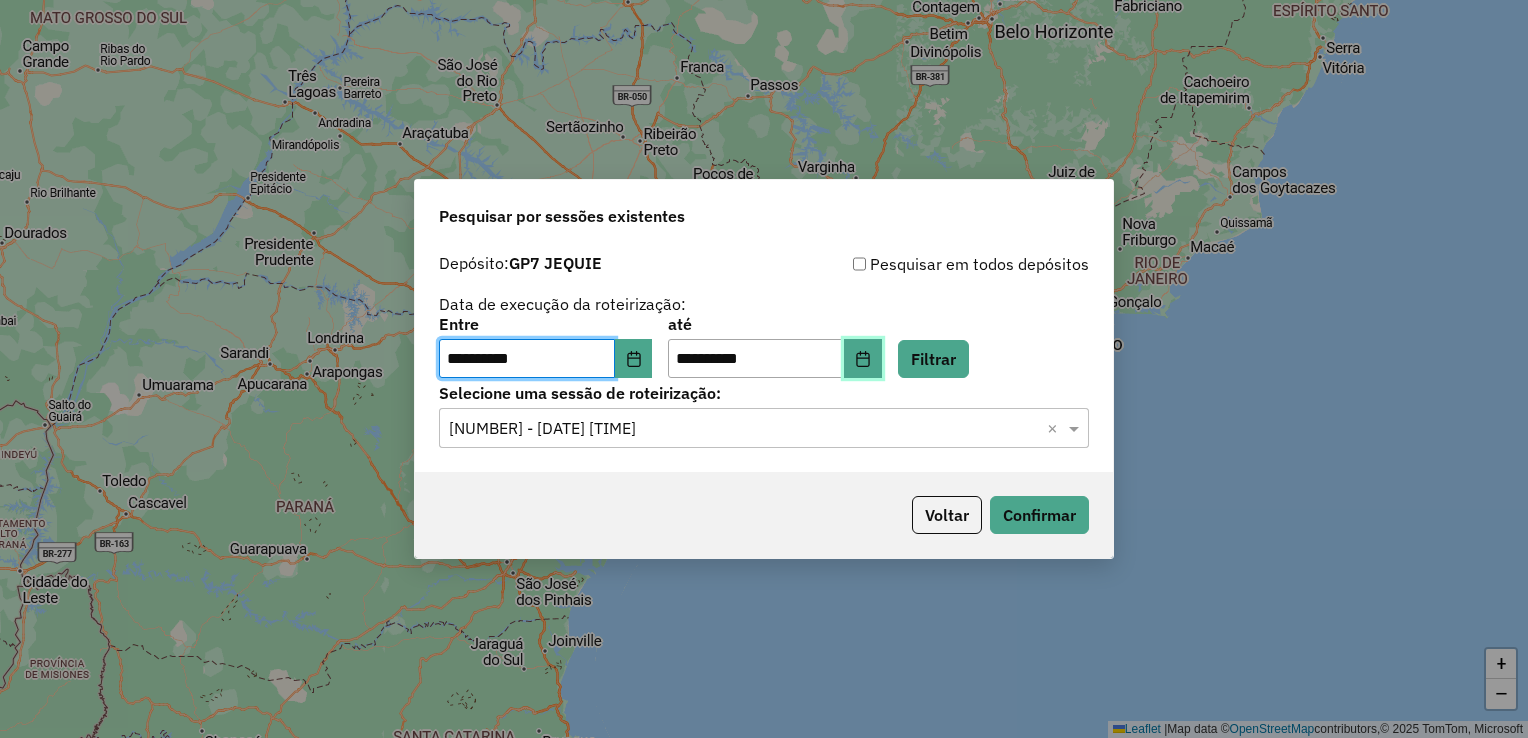 click at bounding box center [863, 359] 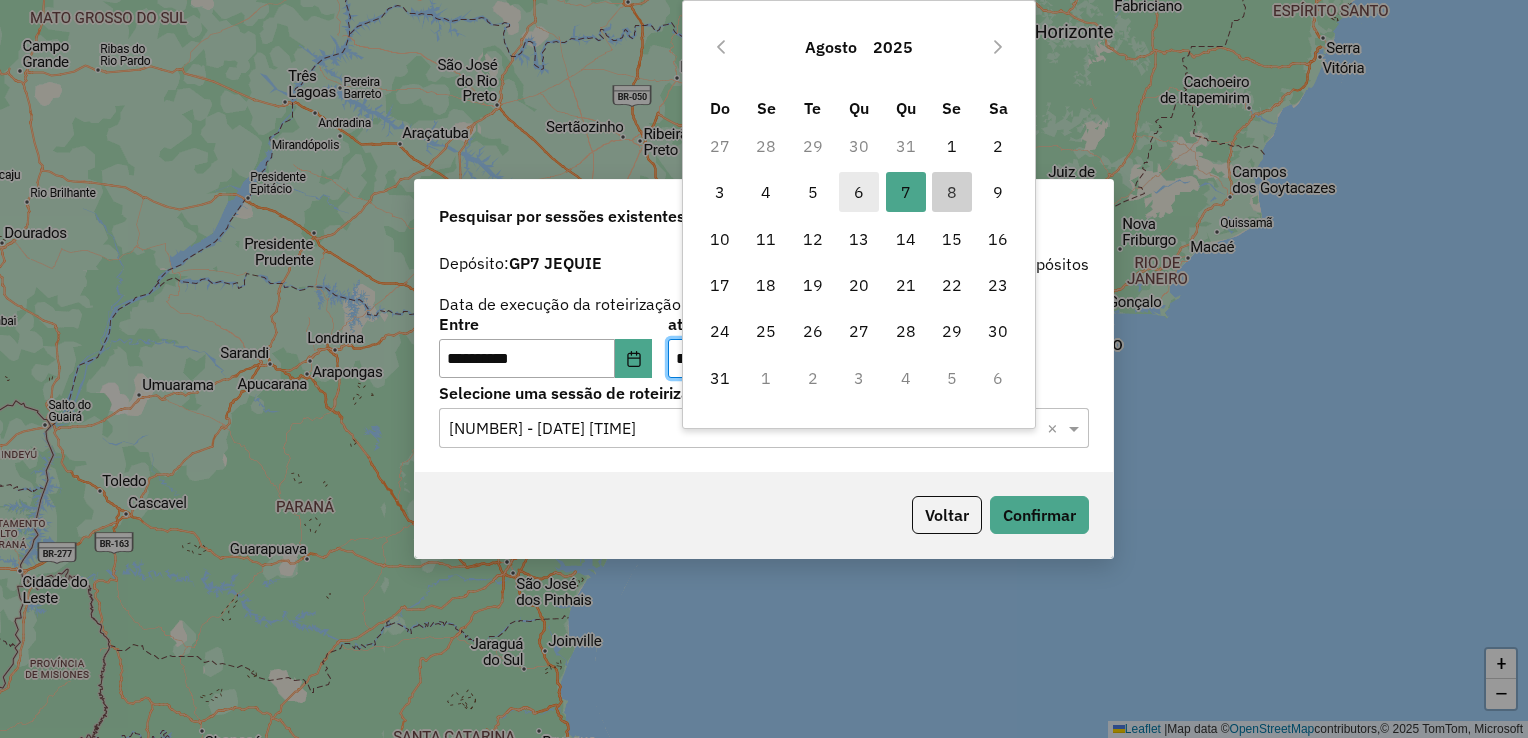 click on "6" at bounding box center [859, 192] 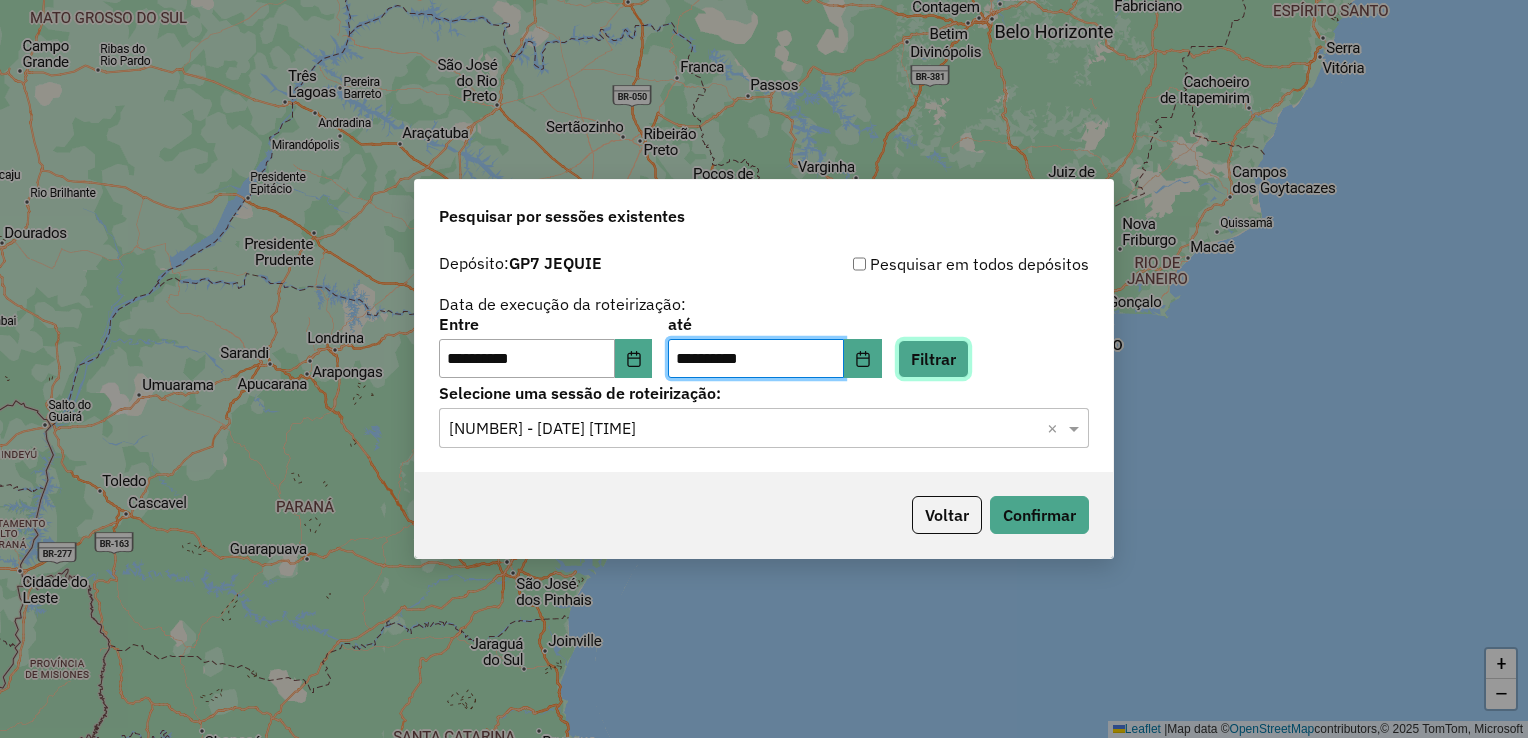 click on "Filtrar" 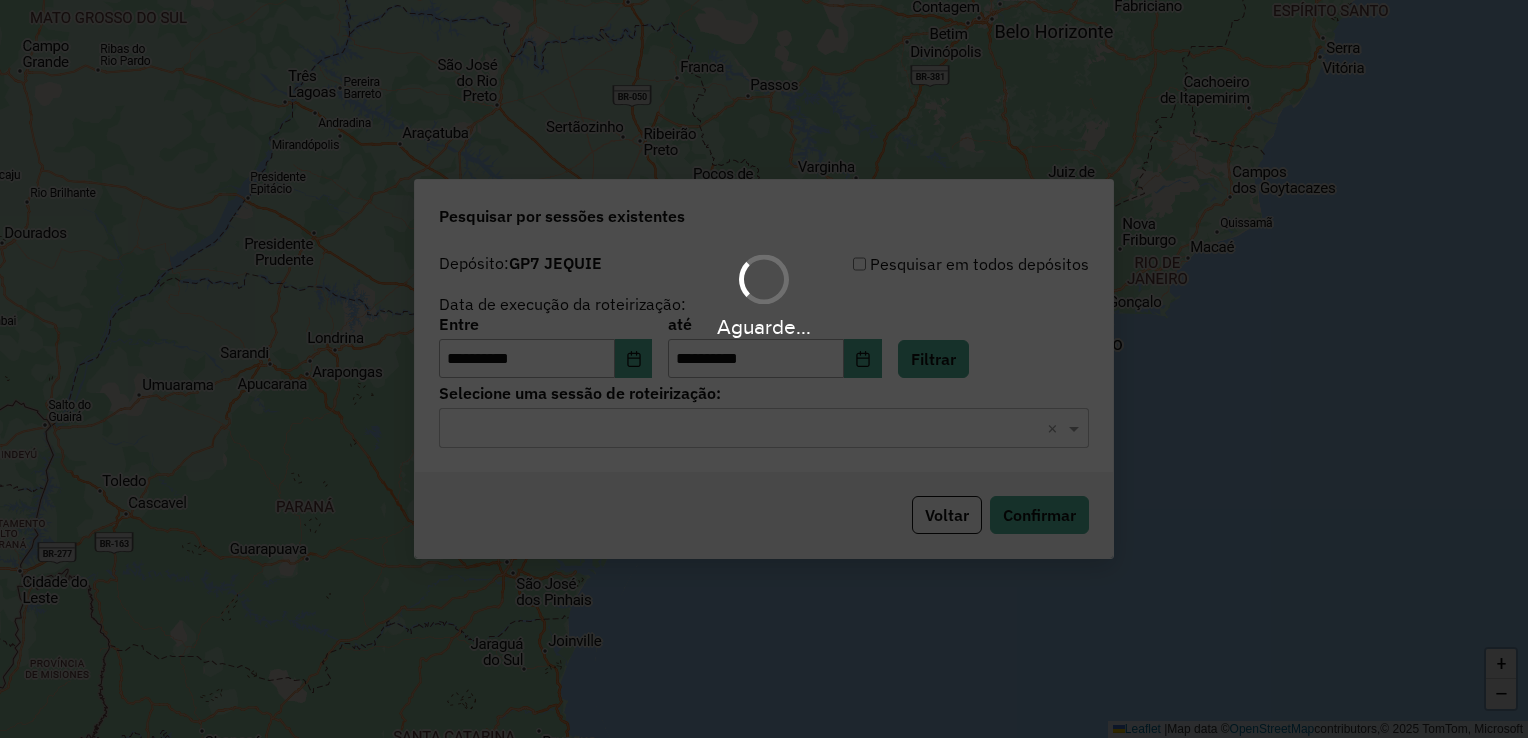 click on "Selecione uma sessão × ×" 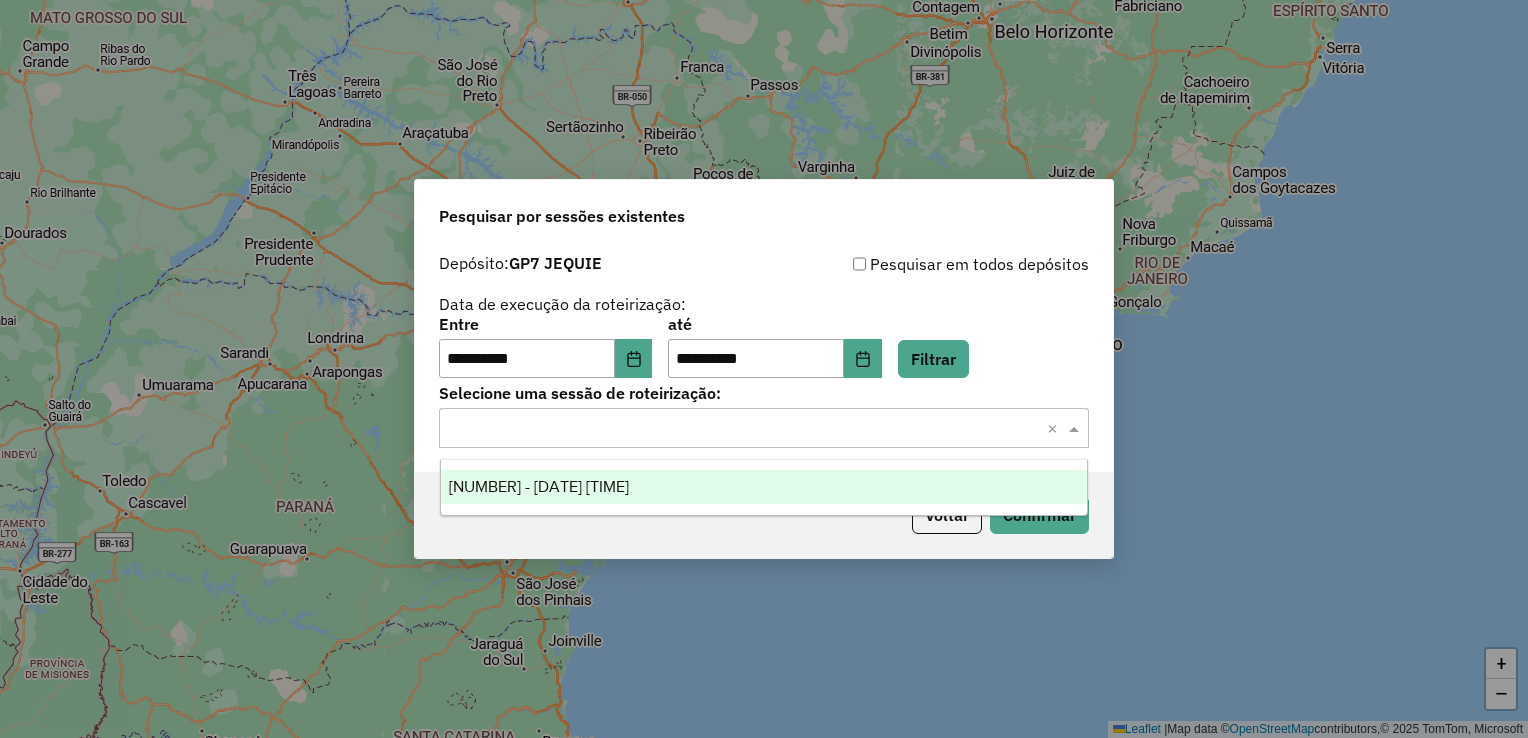 click on "975675 - 06/08/2025 19:09" at bounding box center (764, 487) 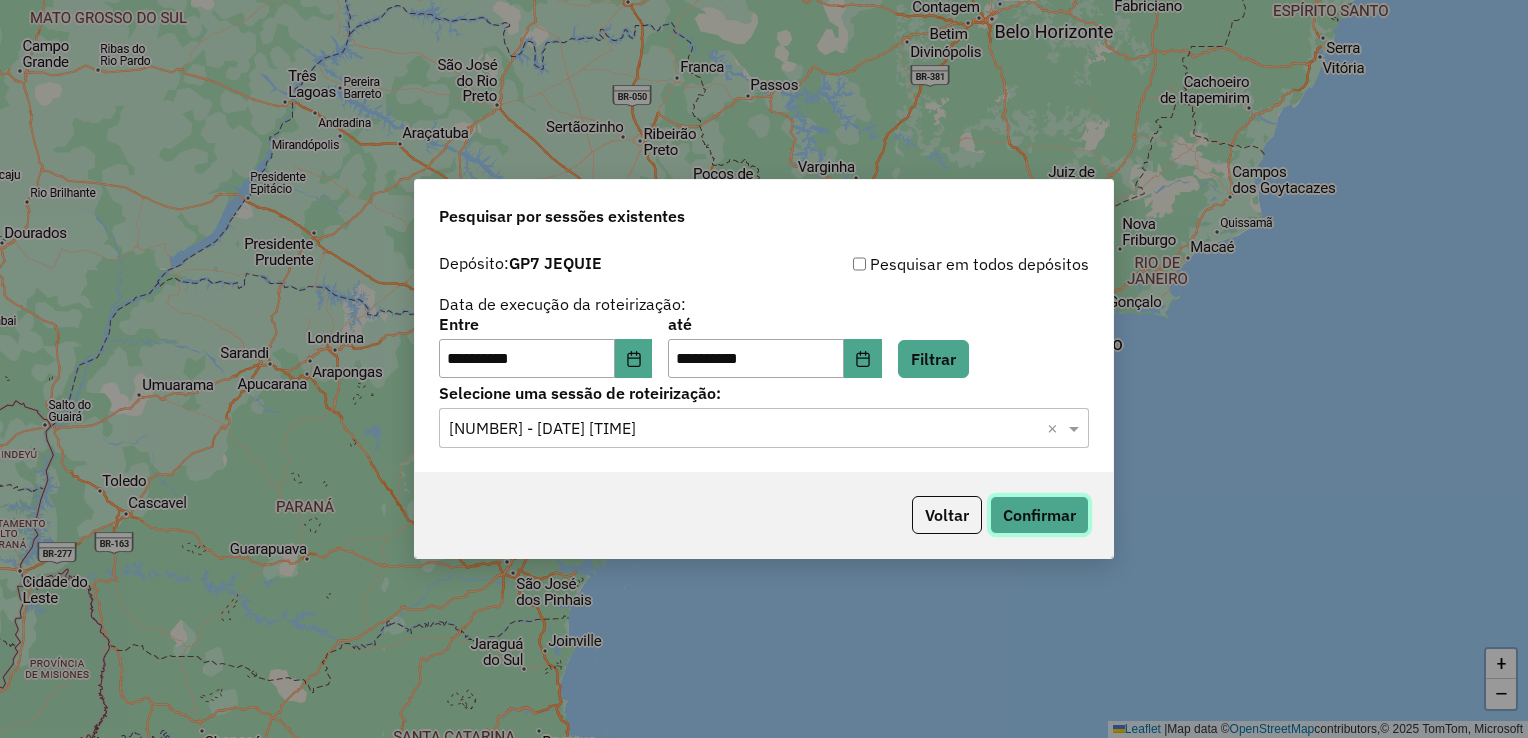 click on "Confirmar" 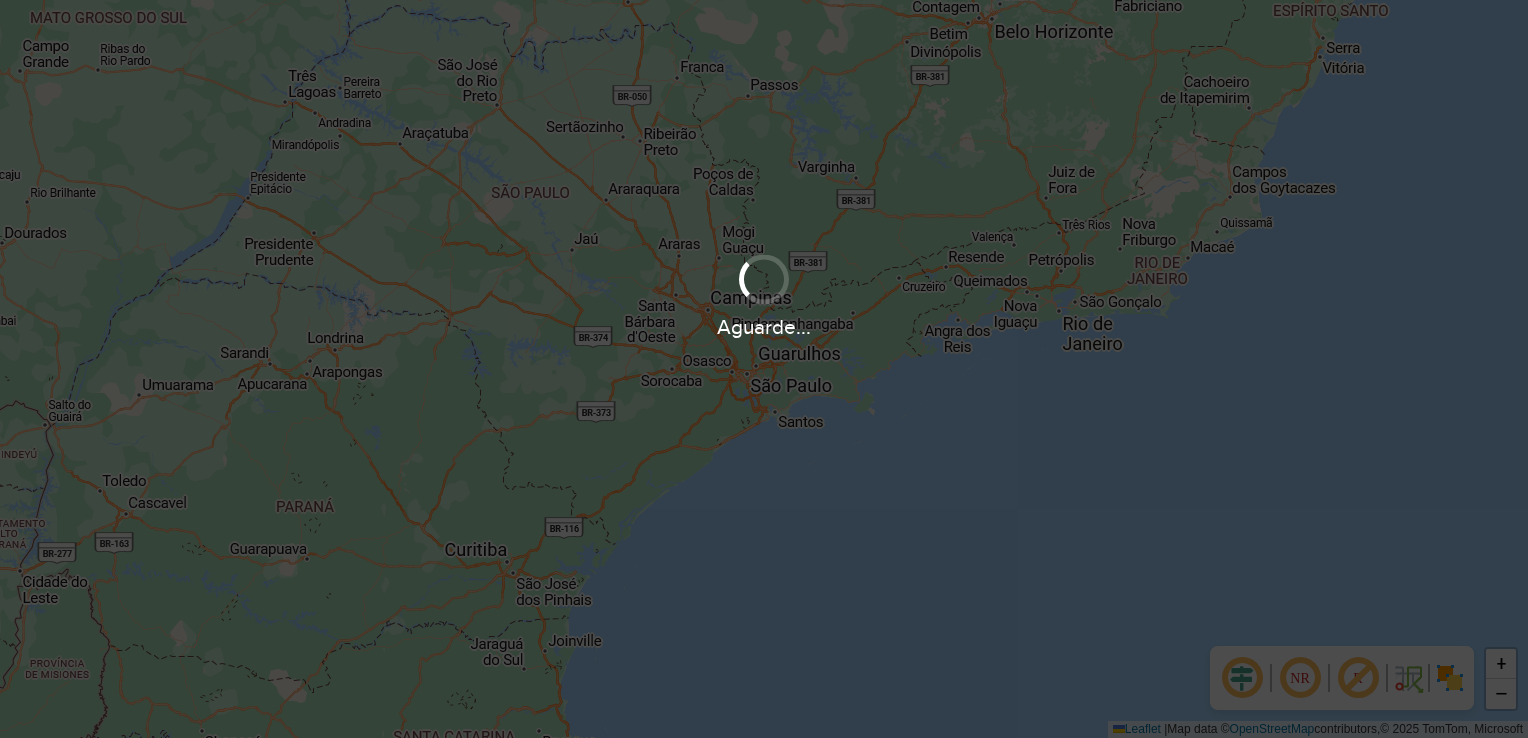 scroll, scrollTop: 0, scrollLeft: 0, axis: both 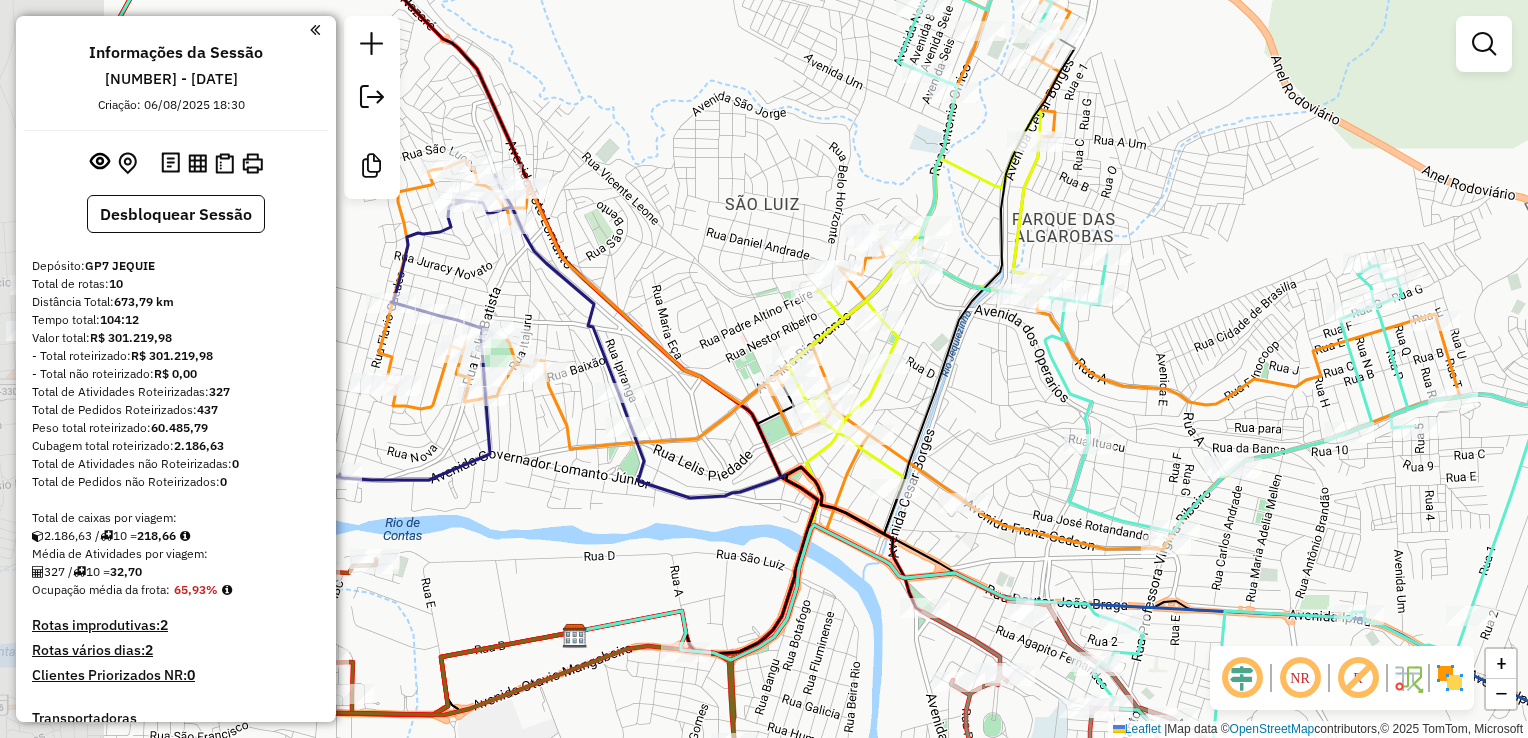 drag, startPoint x: 761, startPoint y: 401, endPoint x: 947, endPoint y: 446, distance: 191.36613 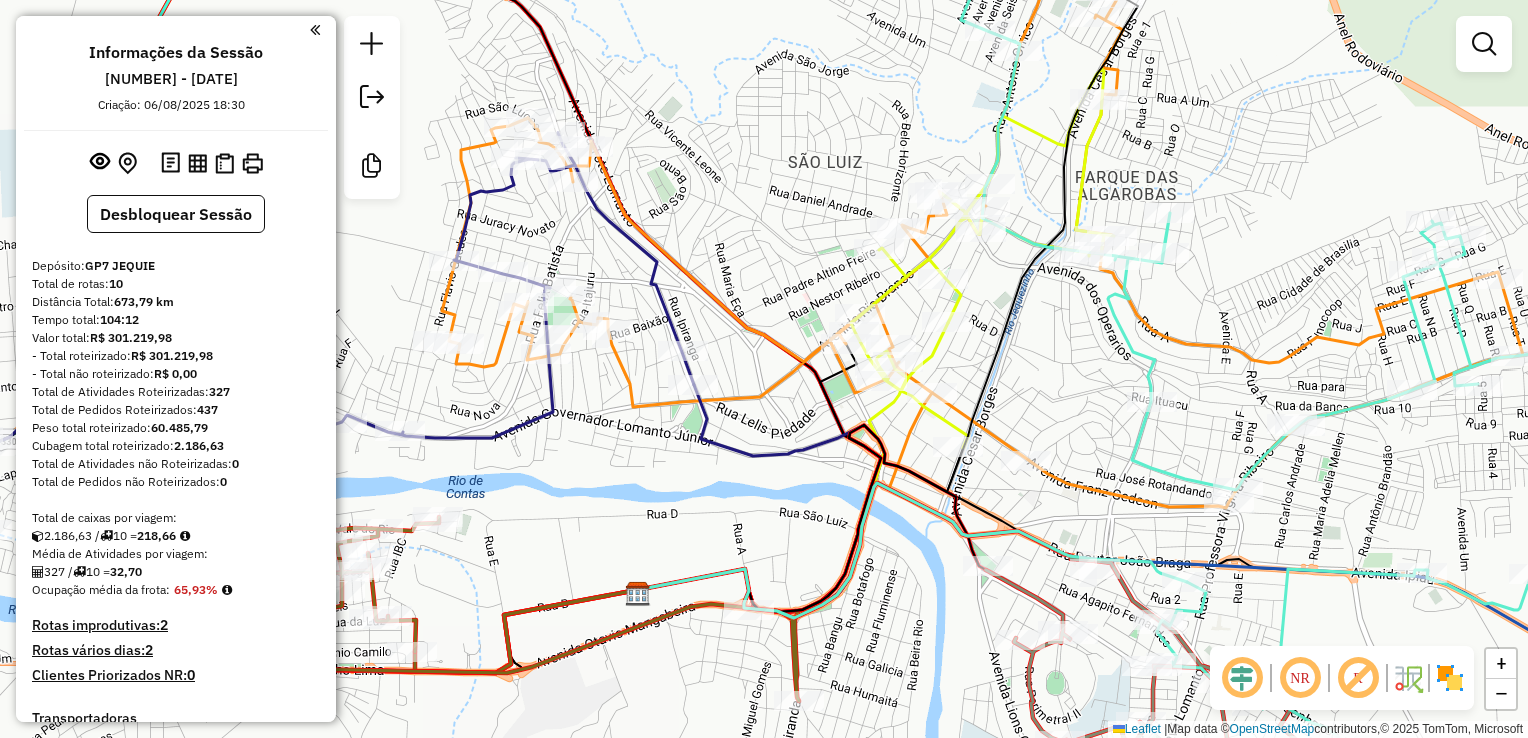 click at bounding box center (315, 30) 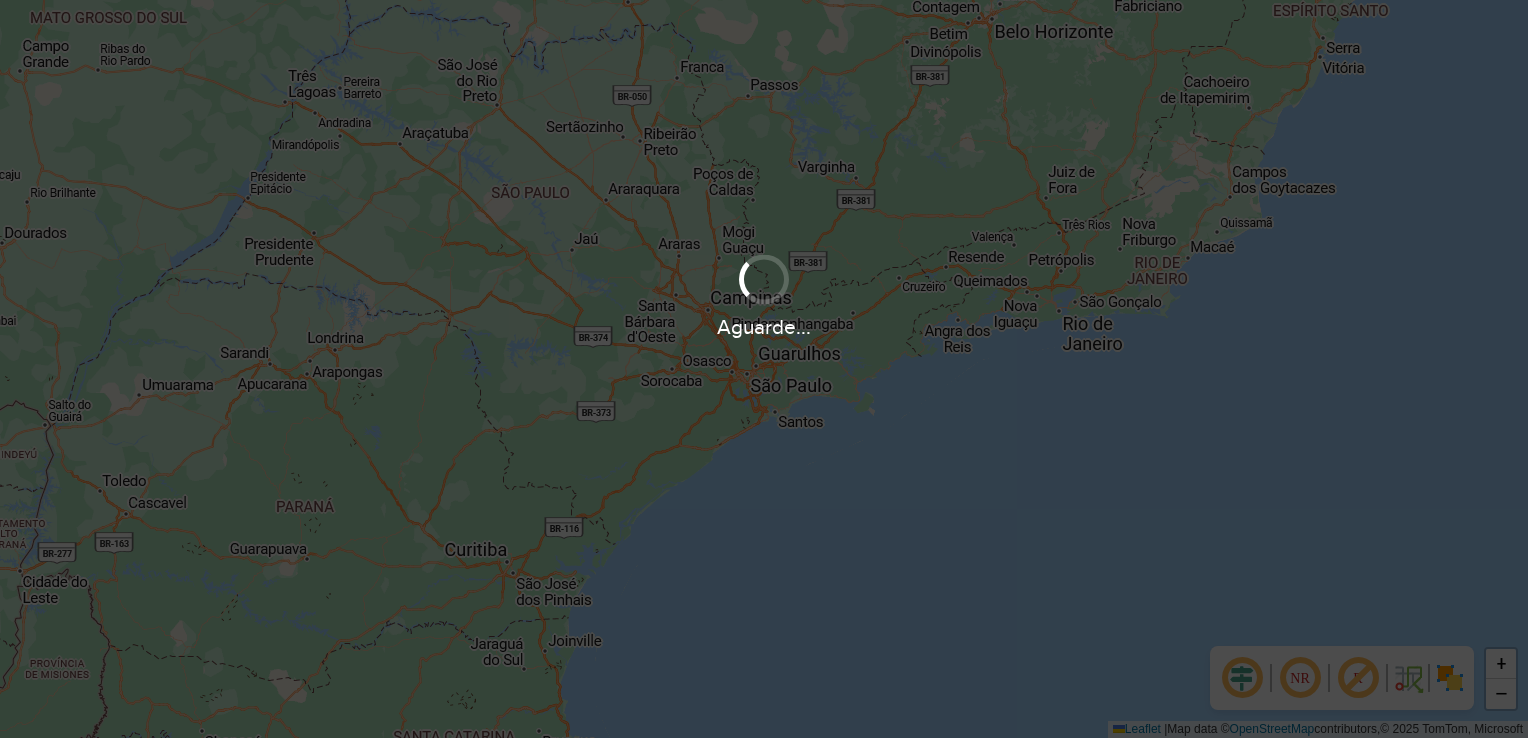 scroll, scrollTop: 0, scrollLeft: 0, axis: both 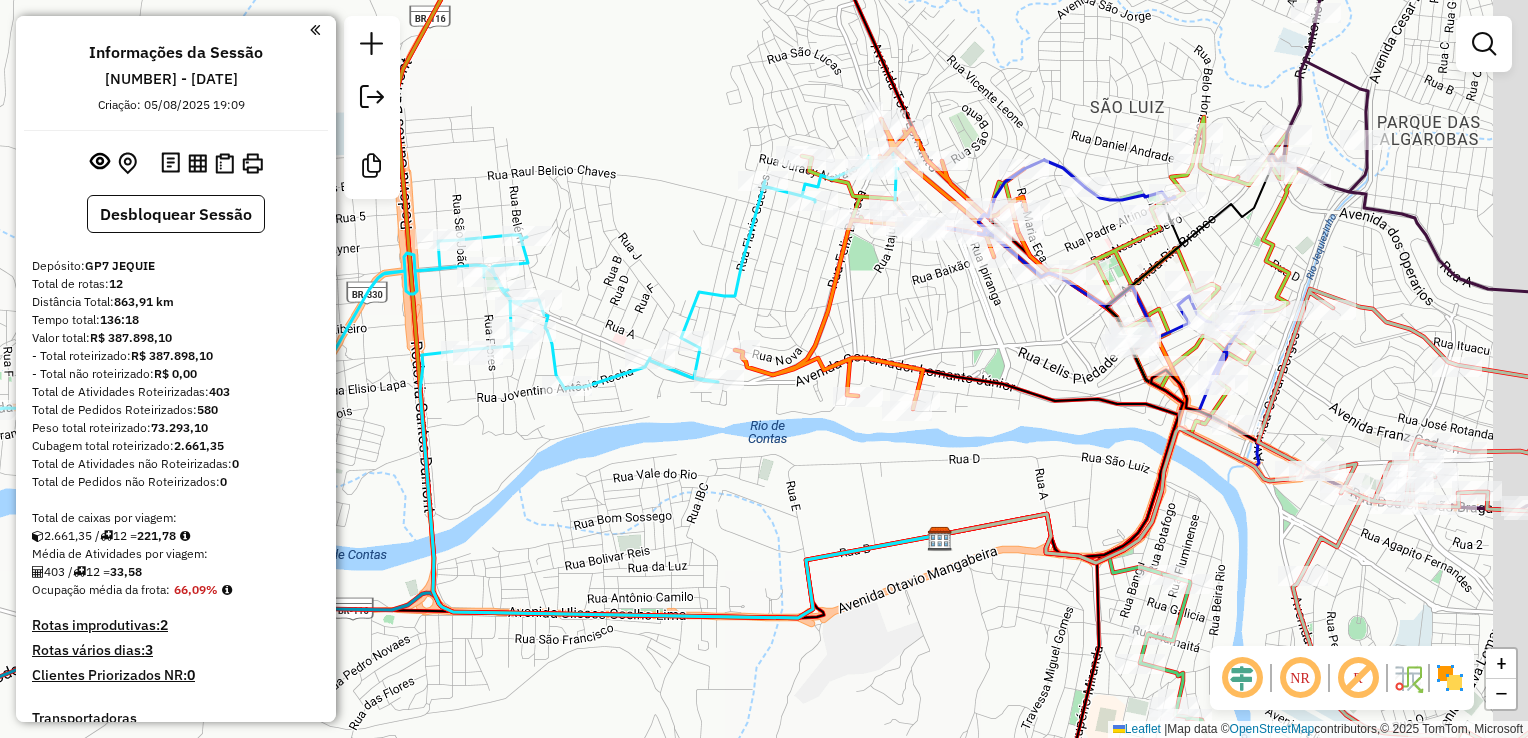 drag, startPoint x: 884, startPoint y: 283, endPoint x: 628, endPoint y: 330, distance: 260.2787 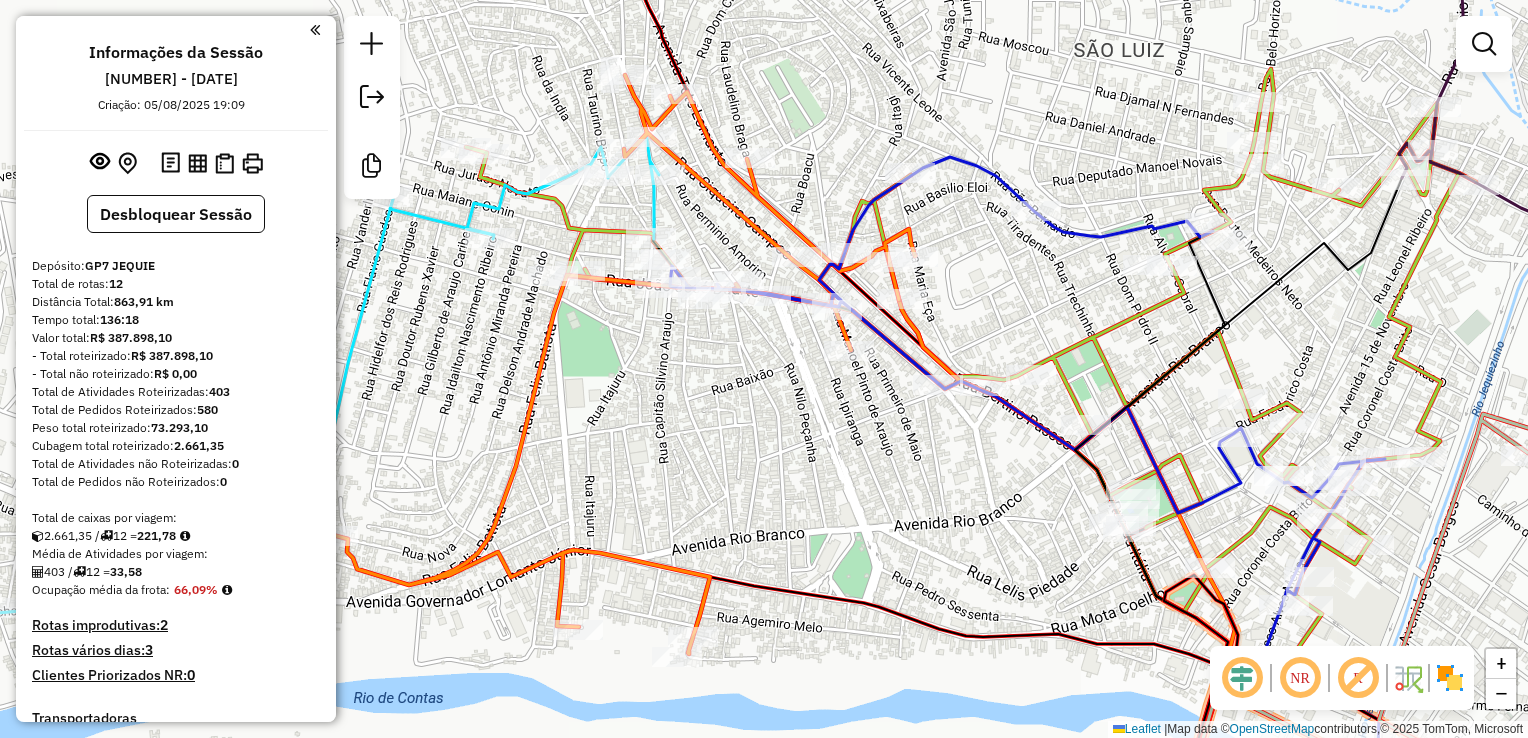 drag, startPoint x: 940, startPoint y: 400, endPoint x: 768, endPoint y: 426, distance: 173.95401 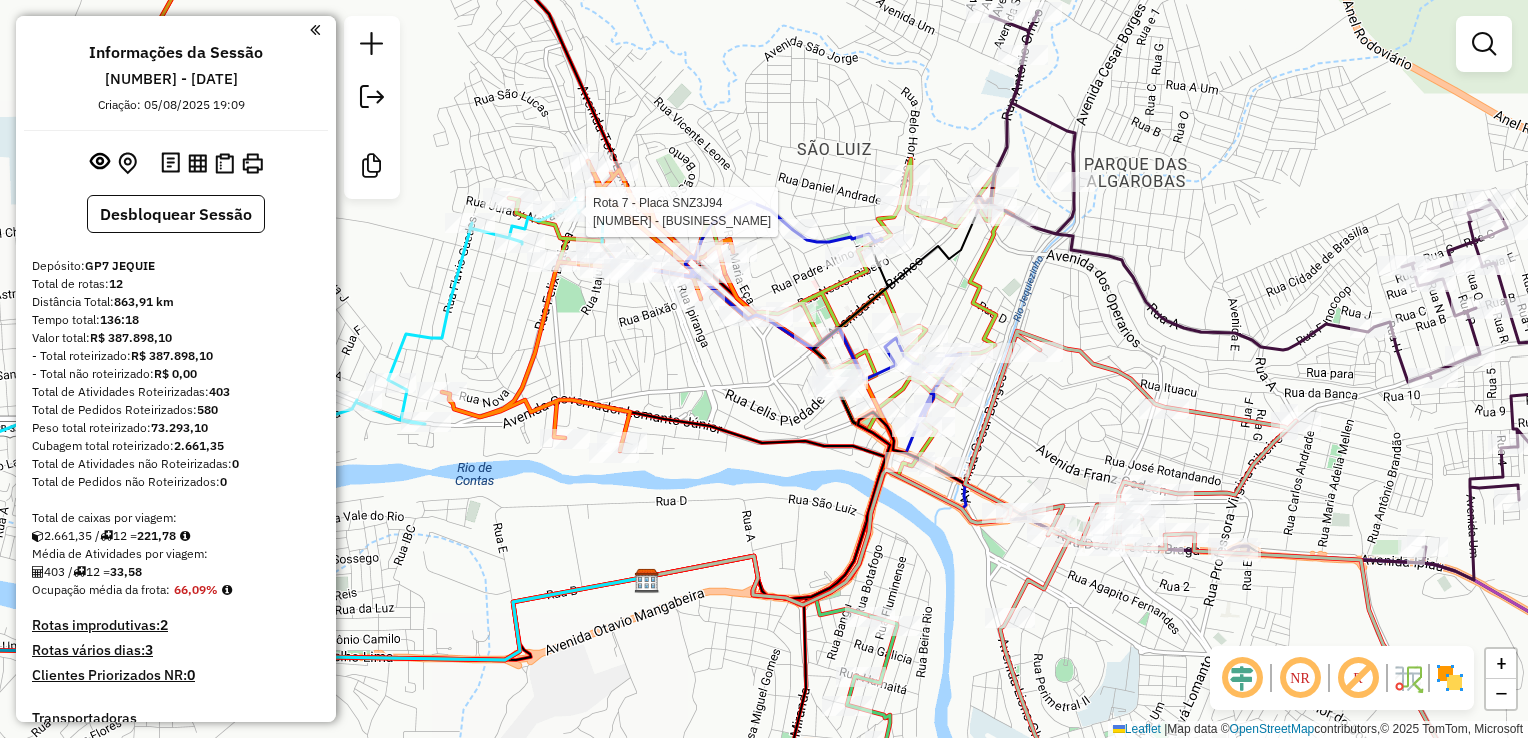 select on "**********" 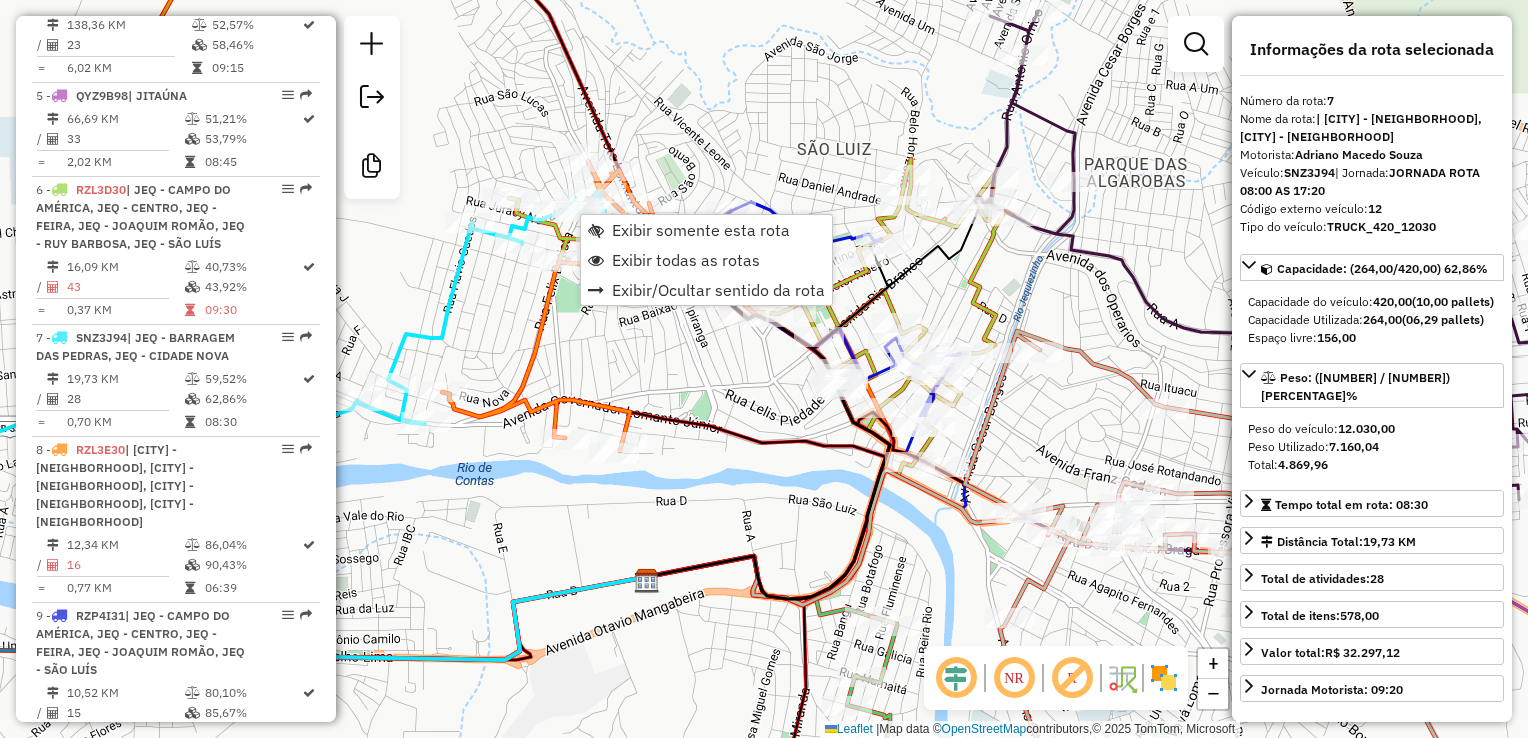 scroll, scrollTop: 1623, scrollLeft: 0, axis: vertical 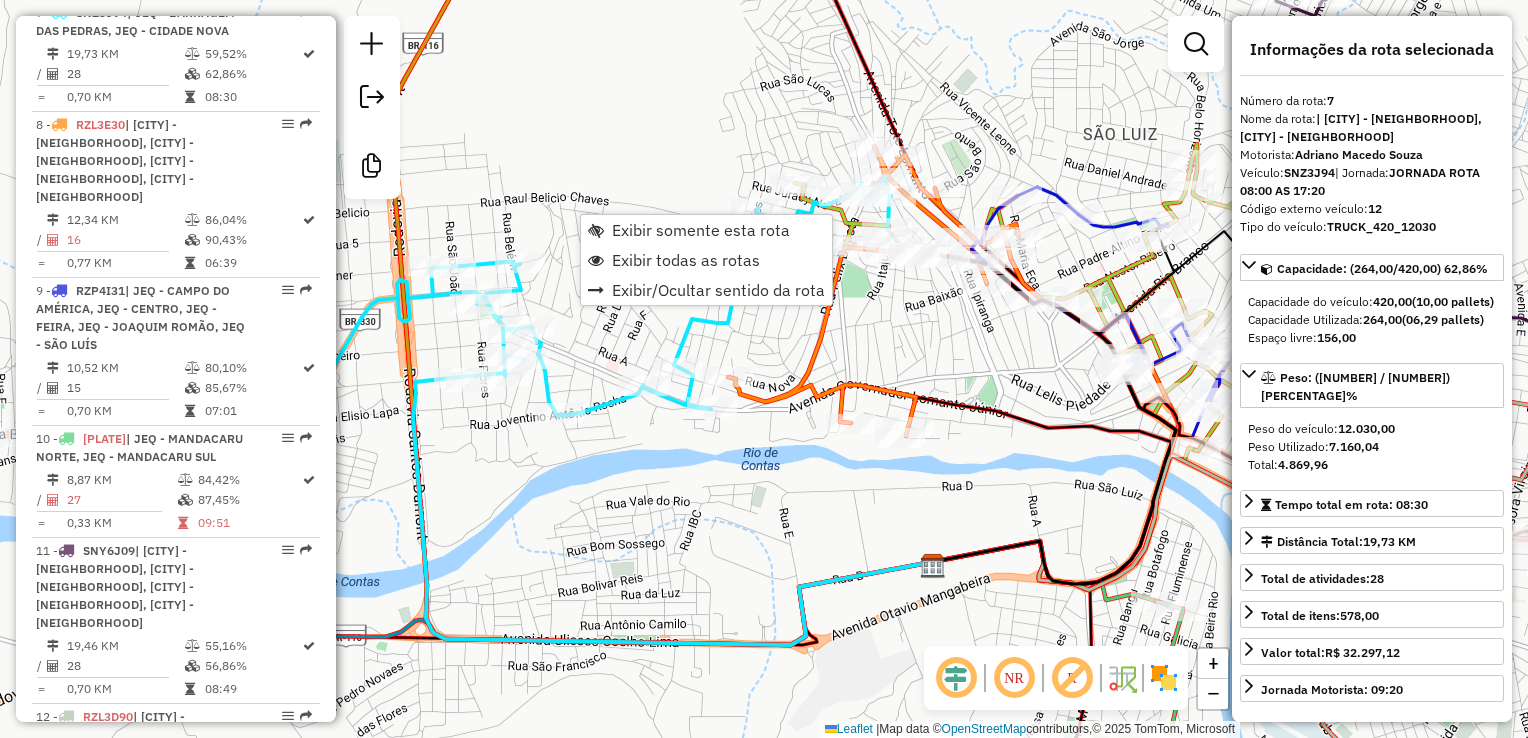 drag, startPoint x: 684, startPoint y: 361, endPoint x: 970, endPoint y: 346, distance: 286.3931 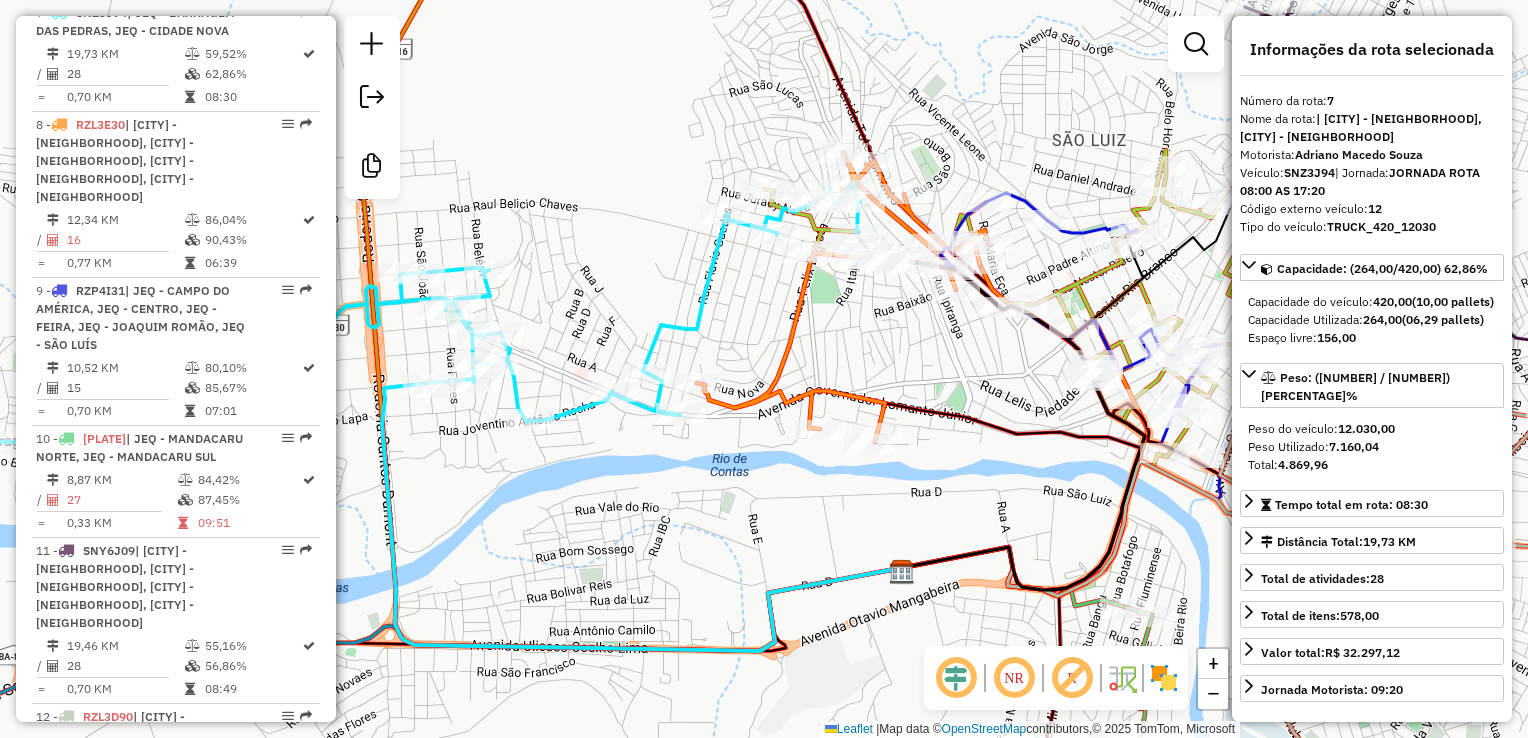 drag, startPoint x: 992, startPoint y: 370, endPoint x: 908, endPoint y: 358, distance: 84.85281 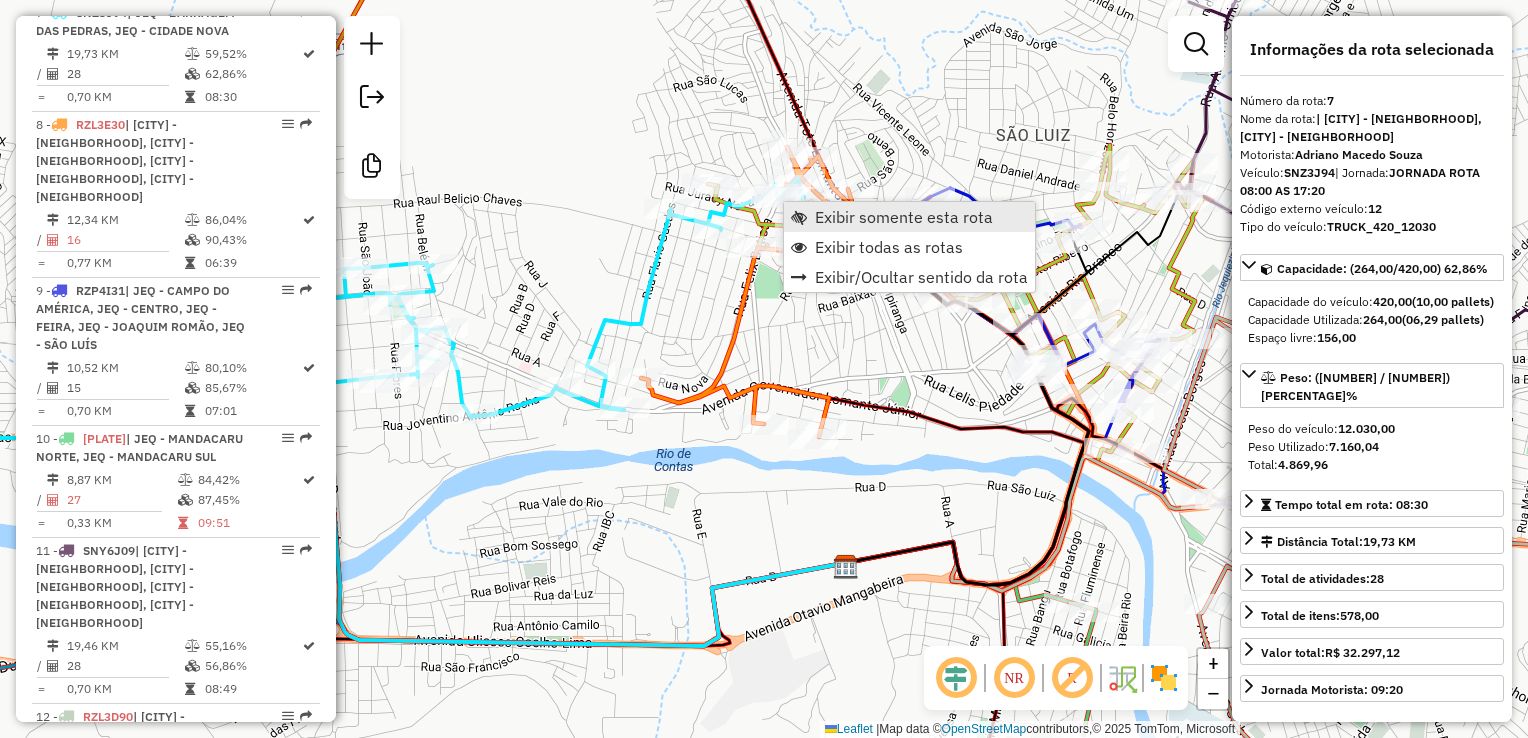 click on "Exibir somente esta rota" at bounding box center [904, 217] 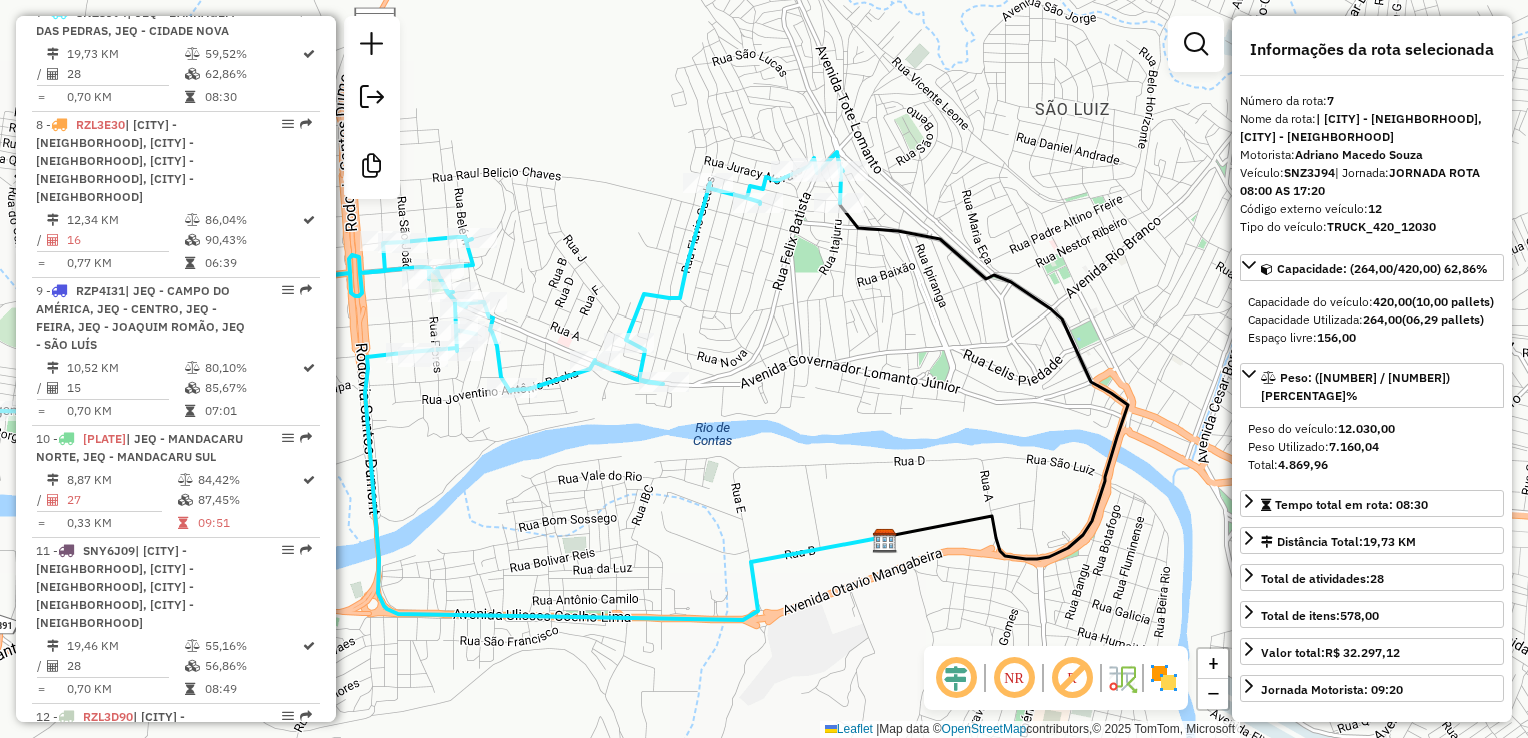 drag, startPoint x: 1020, startPoint y: 361, endPoint x: 672, endPoint y: 367, distance: 348.05173 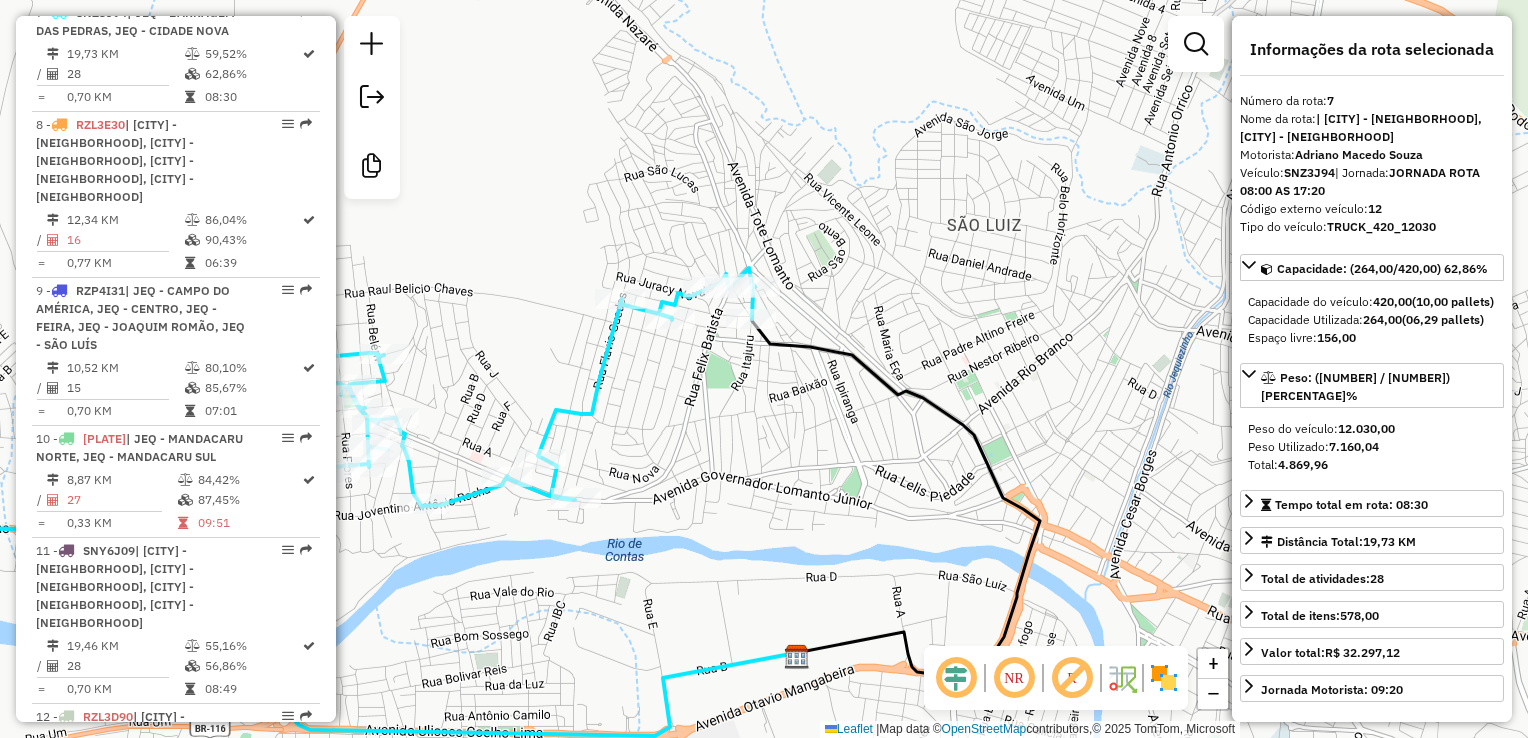 drag, startPoint x: 878, startPoint y: 350, endPoint x: 856, endPoint y: 466, distance: 118.06778 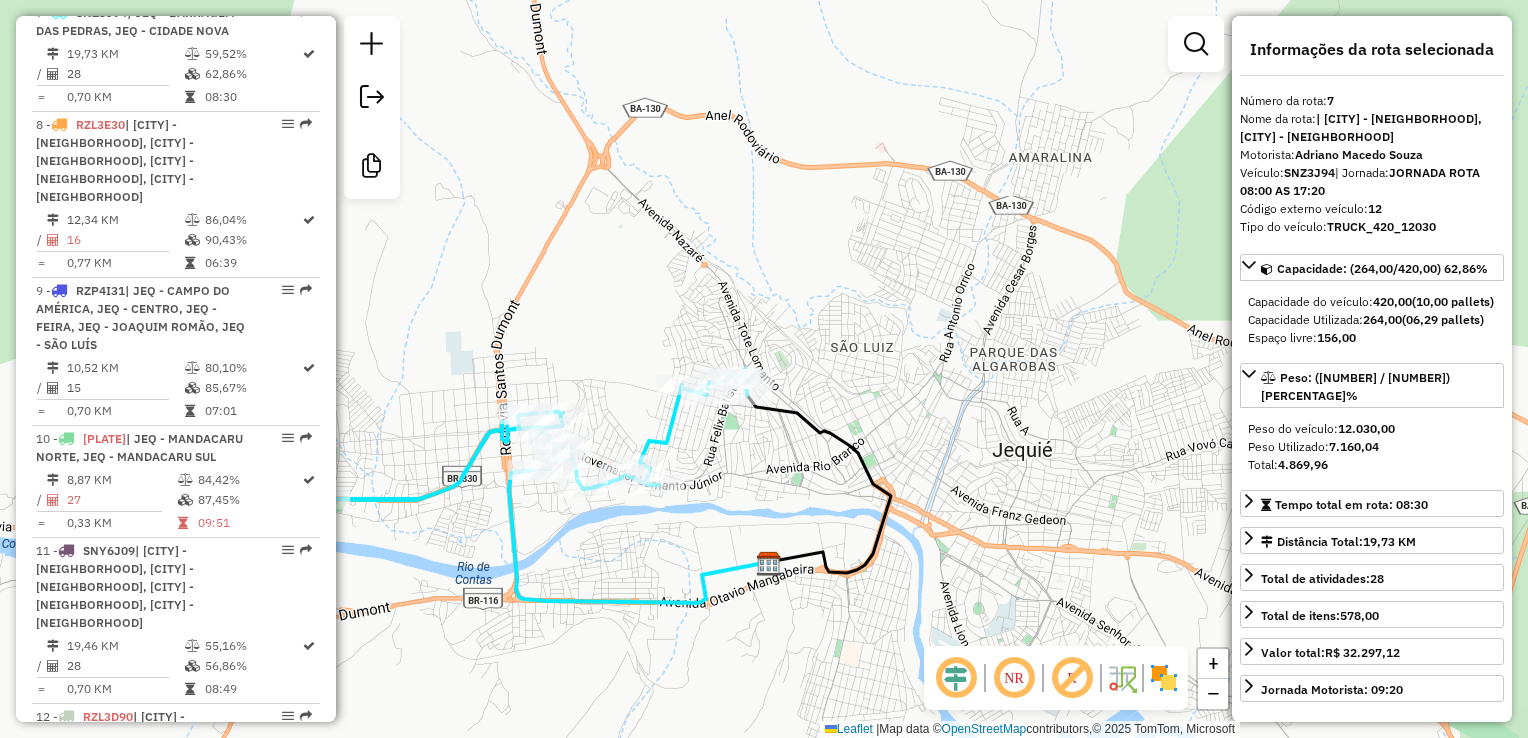 drag, startPoint x: 877, startPoint y: 471, endPoint x: 816, endPoint y: 472, distance: 61.008198 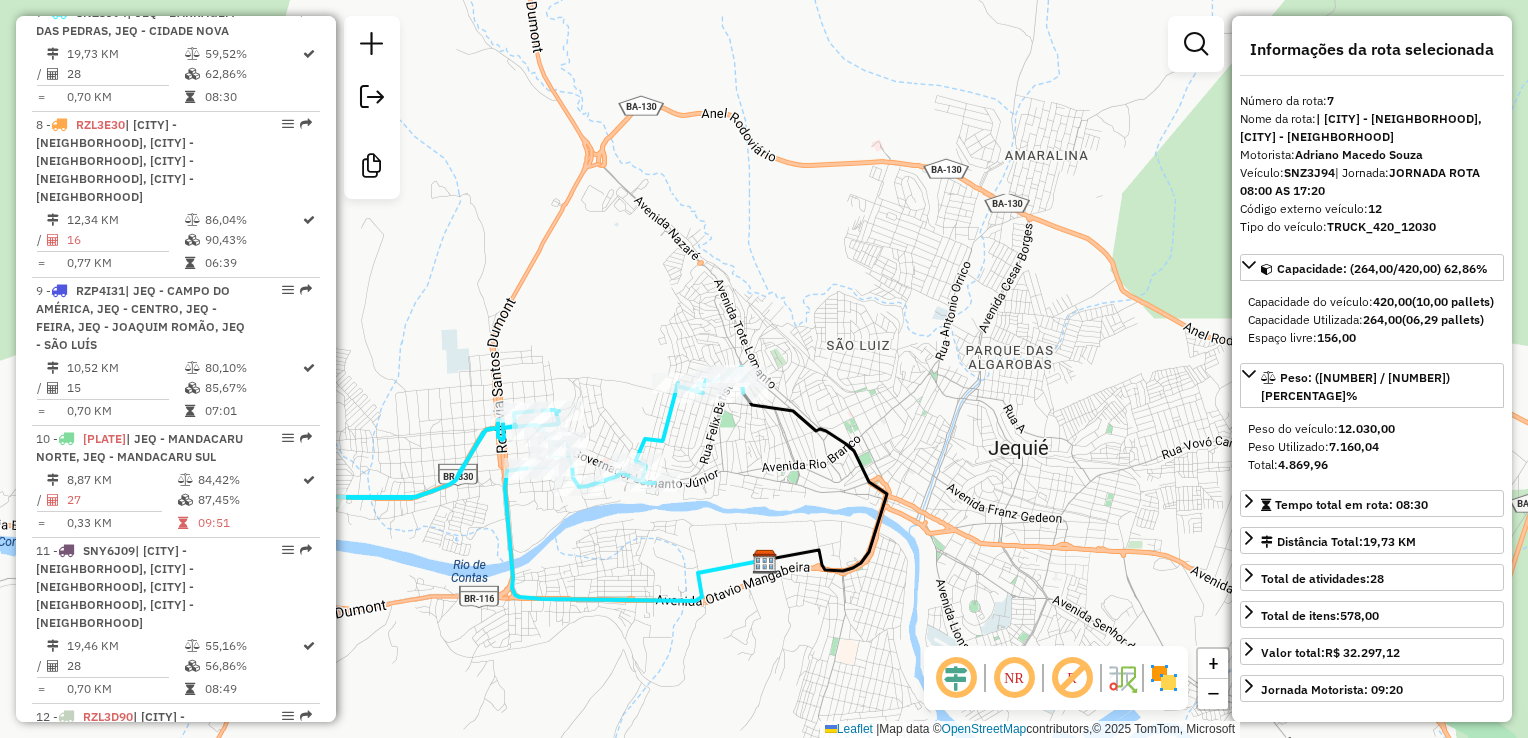 click on "Janela de atendimento Grade de atendimento Capacidade Transportadoras Veículos Cliente Pedidos  Rotas Selecione os dias de semana para filtrar as janelas de atendimento  Seg   Ter   Qua   Qui   Sex   Sáb   Dom  Informe o período da janela de atendimento: De: Até:  Filtrar exatamente a janela do cliente  Considerar janela de atendimento padrão  Selecione os dias de semana para filtrar as grades de atendimento  Seg   Ter   Qua   Qui   Sex   Sáb   Dom   Considerar clientes sem dia de atendimento cadastrado  Clientes fora do dia de atendimento selecionado Filtrar as atividades entre os valores definidos abaixo:  Peso mínimo:   Peso máximo:   Cubagem mínima:   Cubagem máxima:   De:   Até:  Filtrar as atividades entre o tempo de atendimento definido abaixo:  De:   Até:   Considerar capacidade total dos clientes não roteirizados Transportadora: Selecione um ou mais itens Tipo de veículo: Selecione um ou mais itens Veículo: Selecione um ou mais itens Motorista: Selecione um ou mais itens Nome: Rótulo:" 